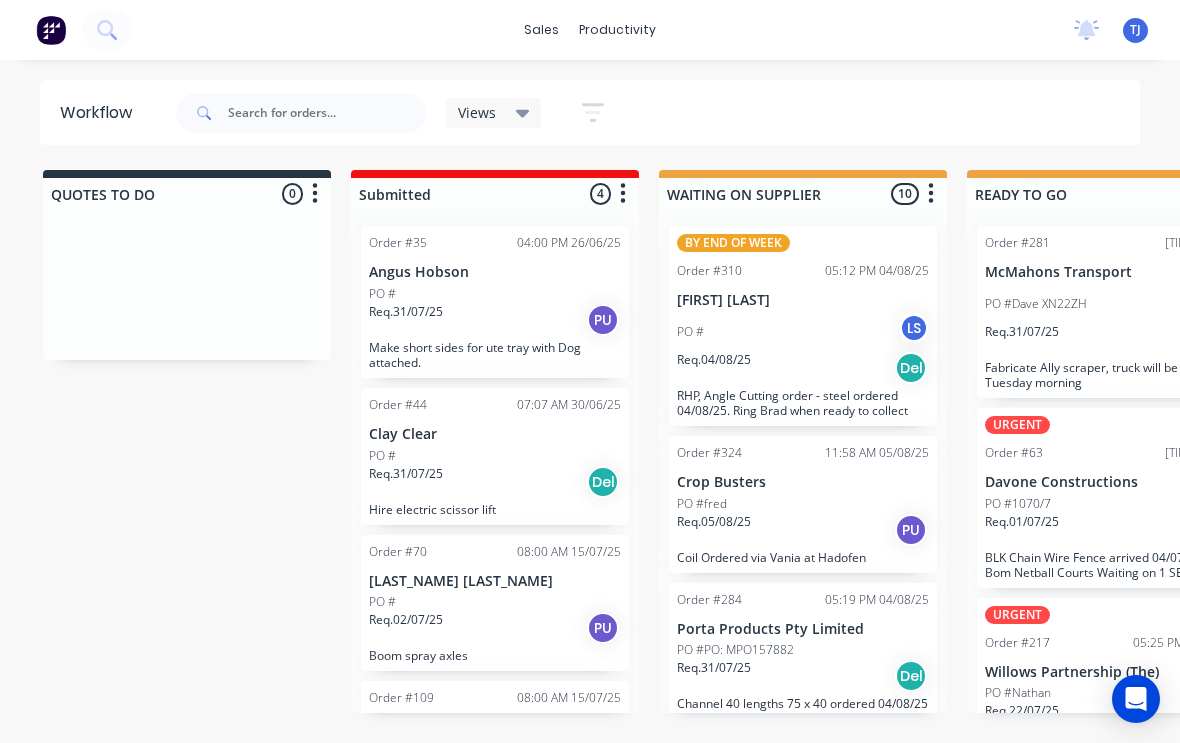 scroll, scrollTop: 0, scrollLeft: 705, axis: horizontal 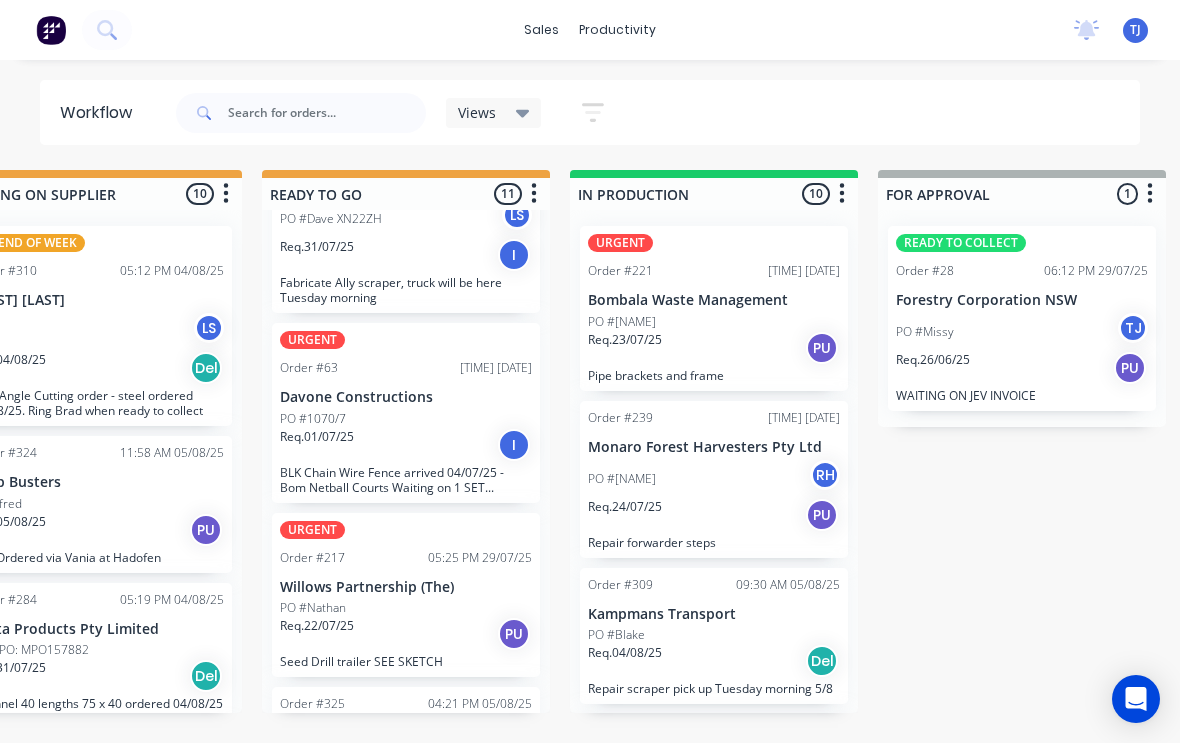 click on "URGENT Order #221 05:10 PM 05/08/25 Bombala Waste Management PO #Bob Req. 23/07/25 PU Pipe brackets and frame" at bounding box center (714, 308) 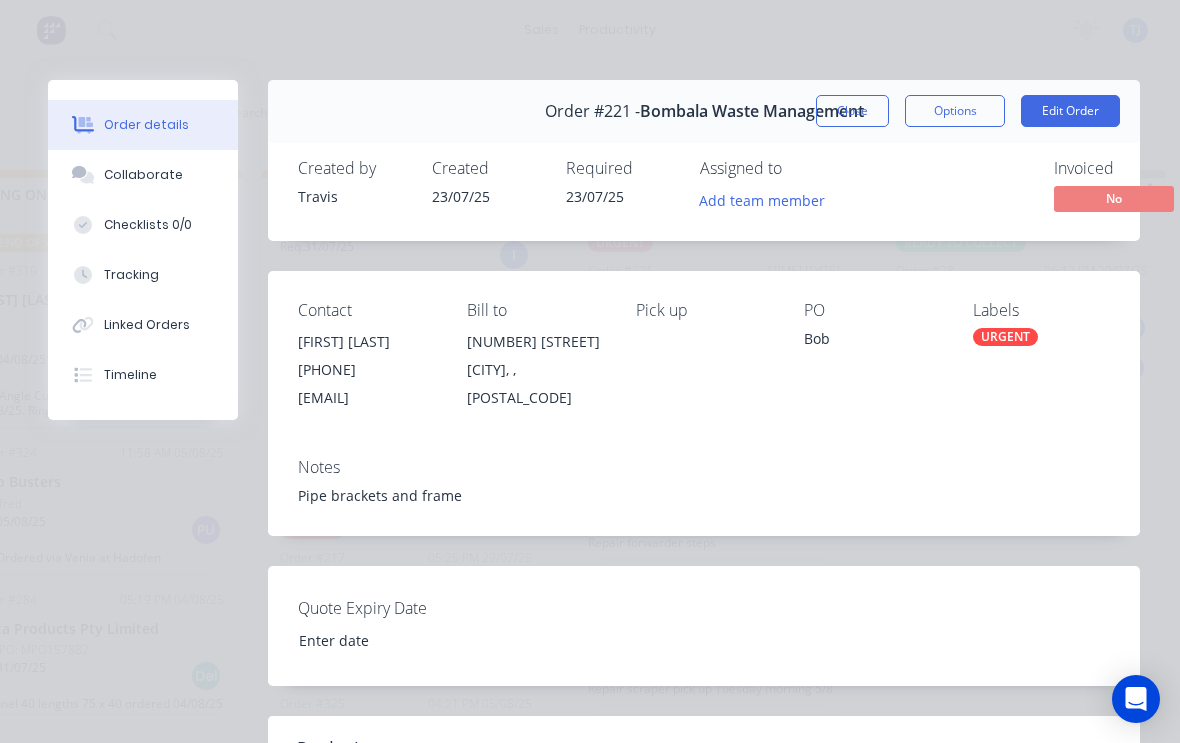 click on "Edit Order" at bounding box center [1070, 111] 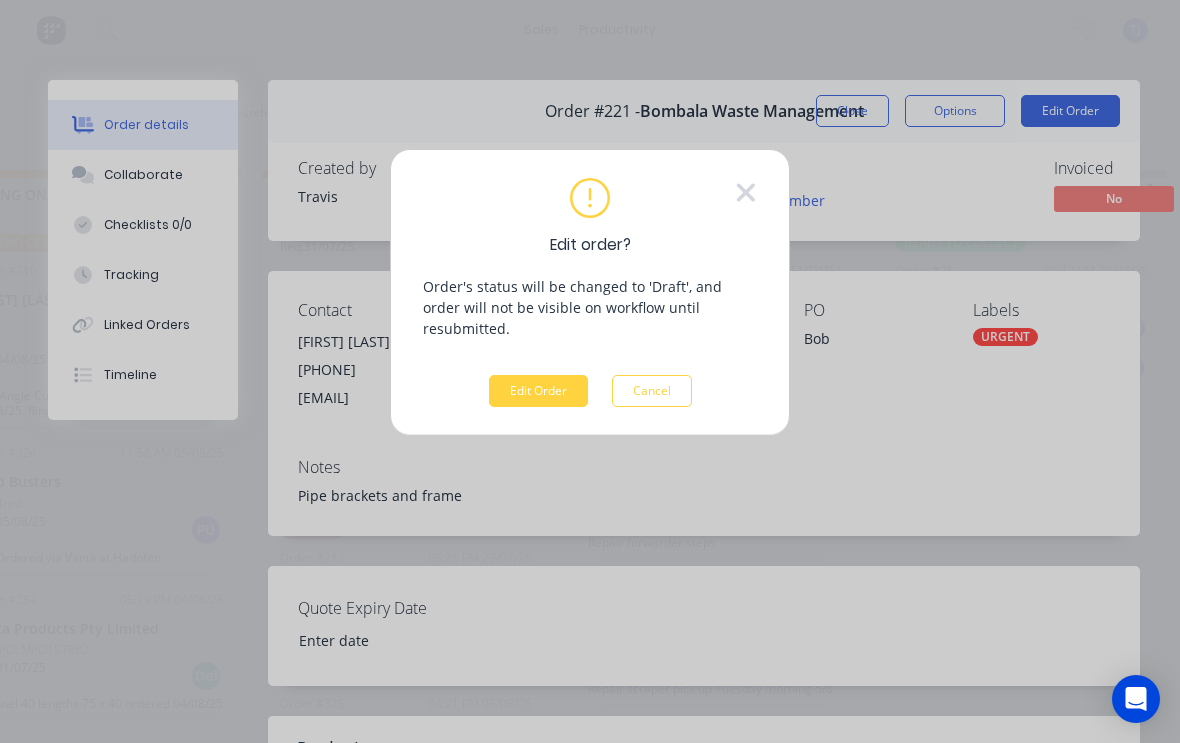 click on "Edit Order" at bounding box center [538, 391] 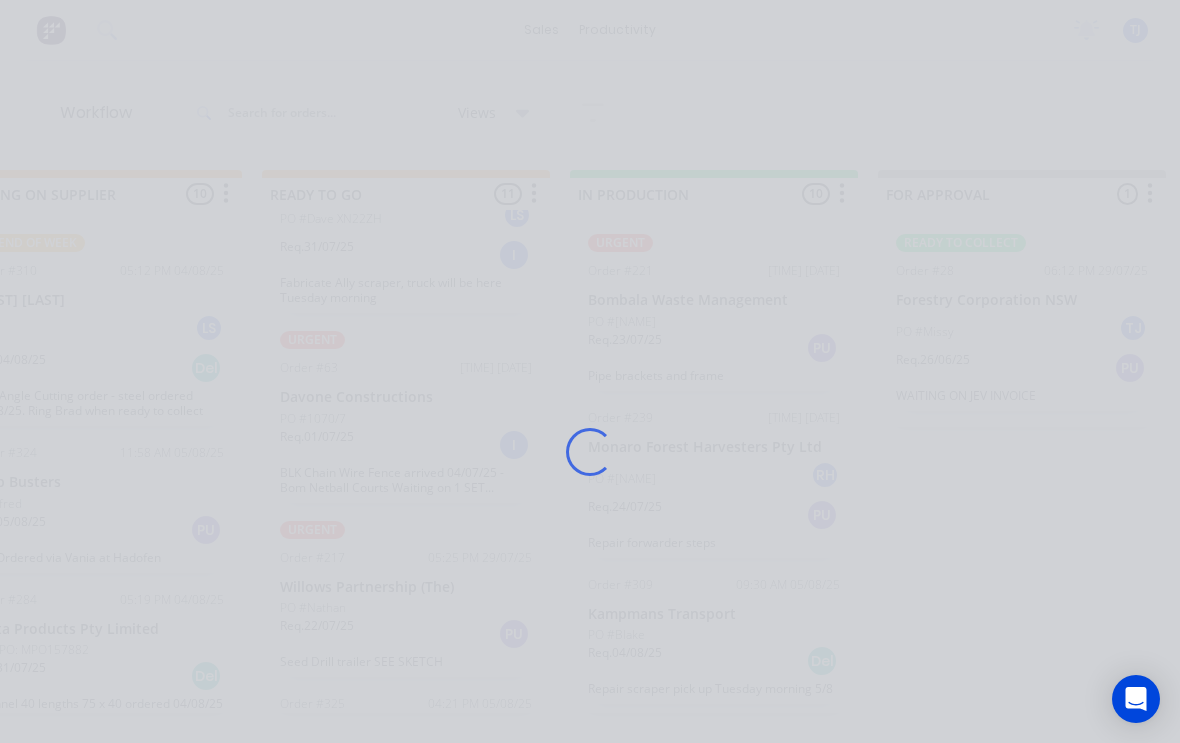 scroll, scrollTop: 0, scrollLeft: 0, axis: both 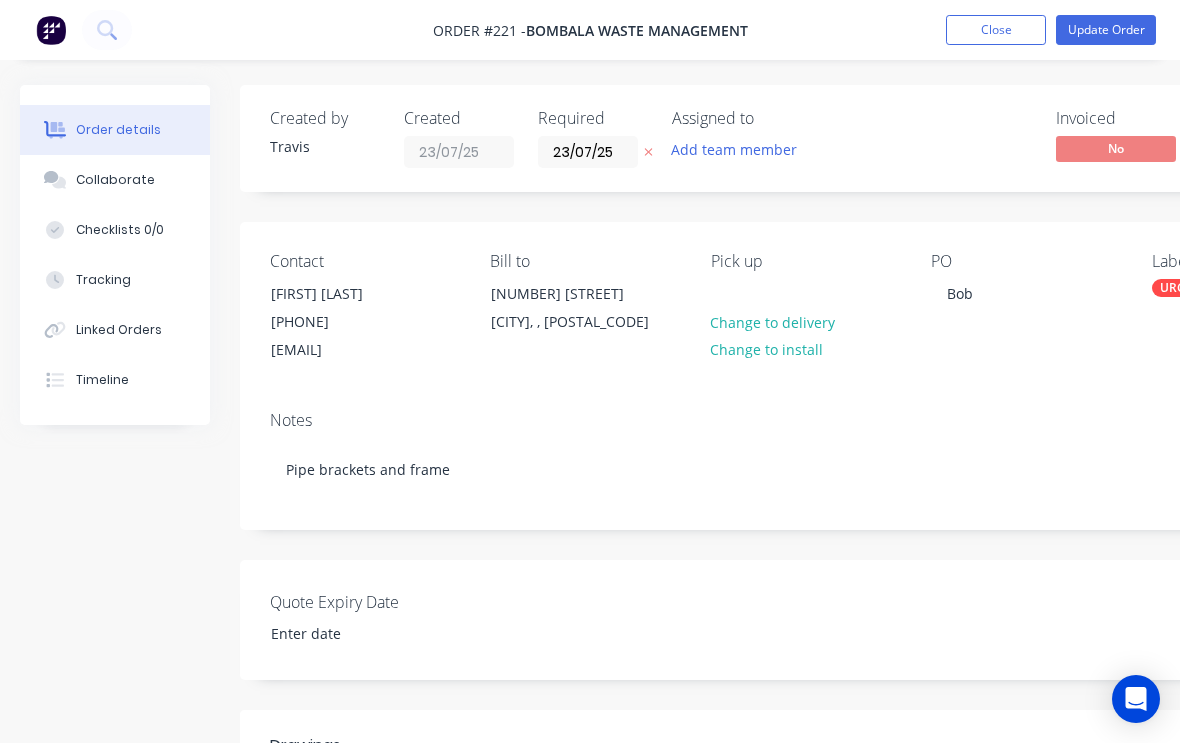 click on "Tracking" at bounding box center [103, 280] 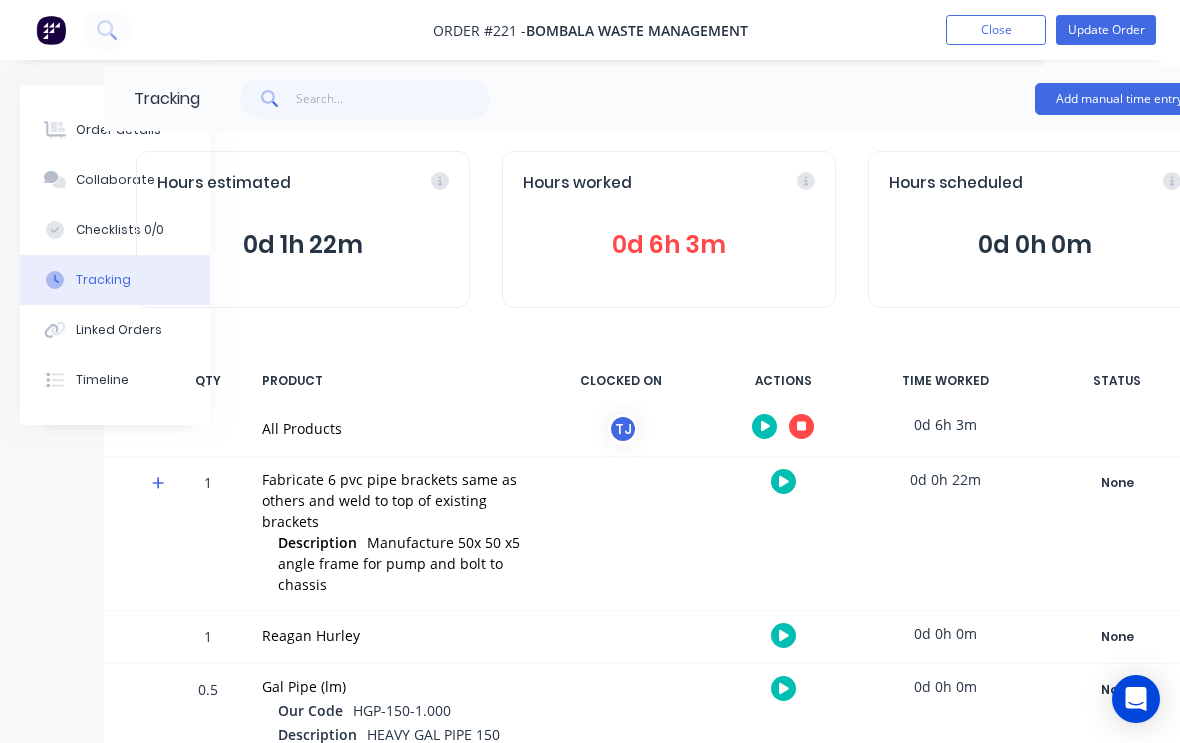 scroll, scrollTop: 0, scrollLeft: 136, axis: horizontal 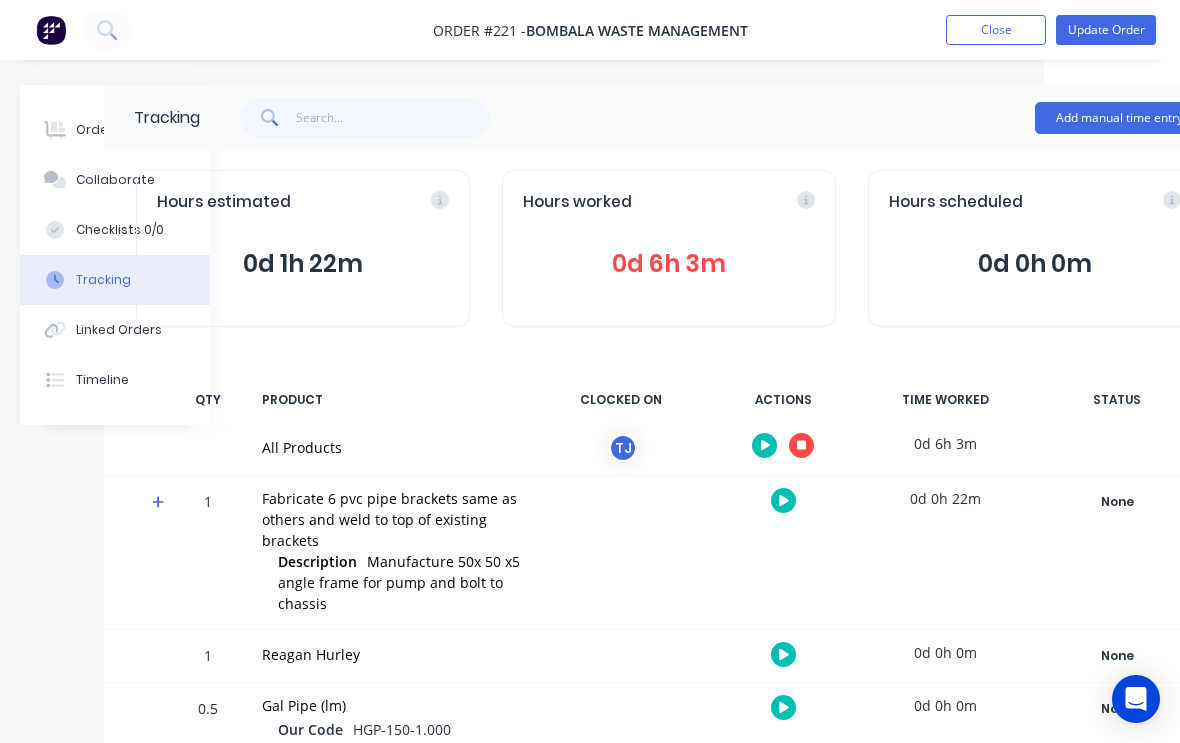 click on "Order details" at bounding box center [115, 130] 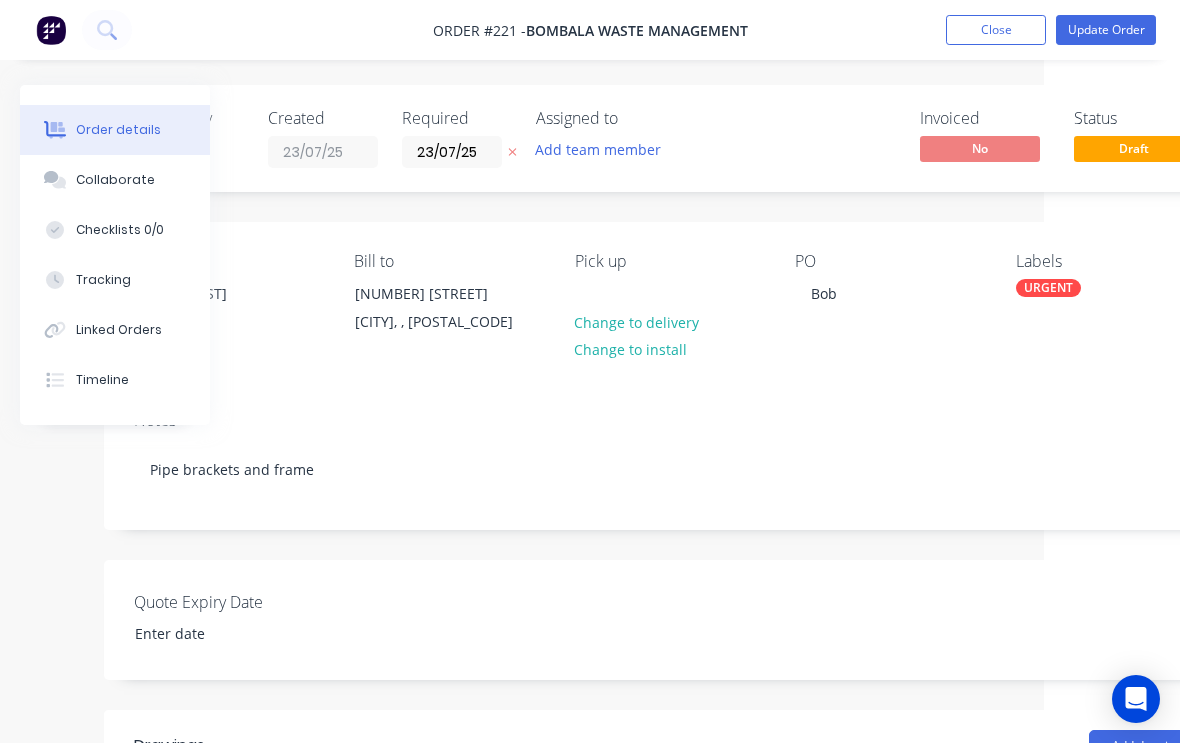 click on "Tracking" at bounding box center (103, 280) 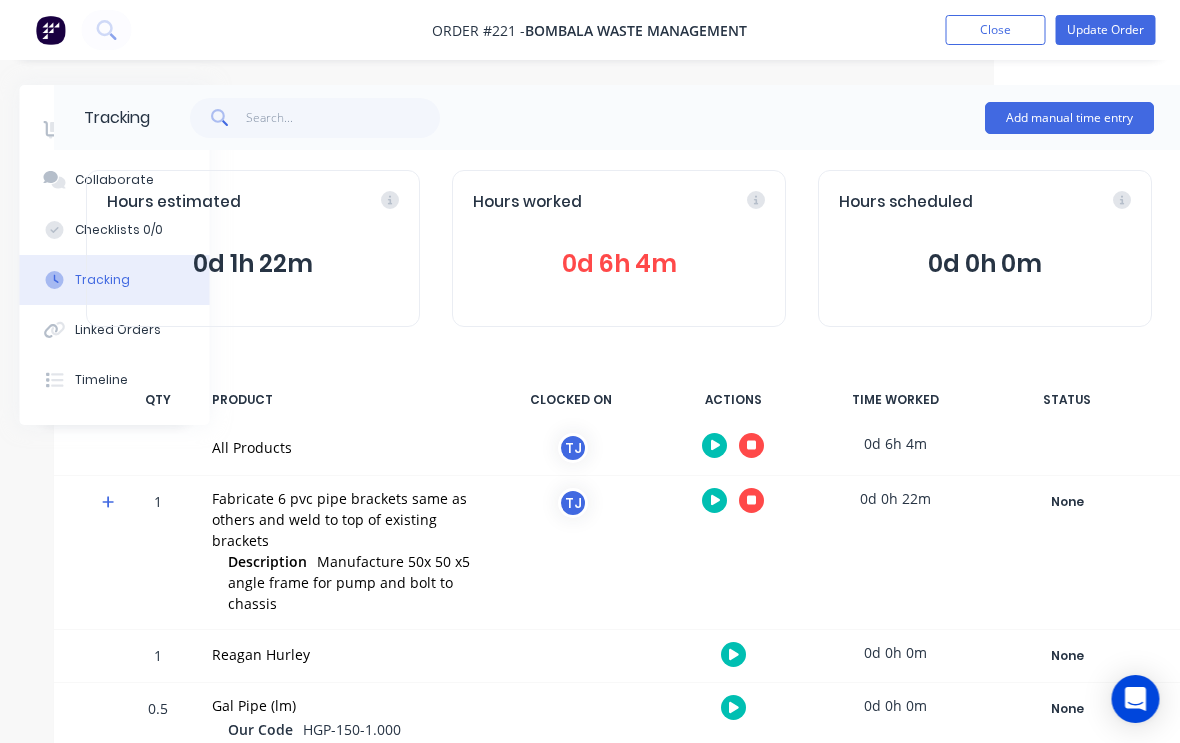 scroll, scrollTop: 0, scrollLeft: 210, axis: horizontal 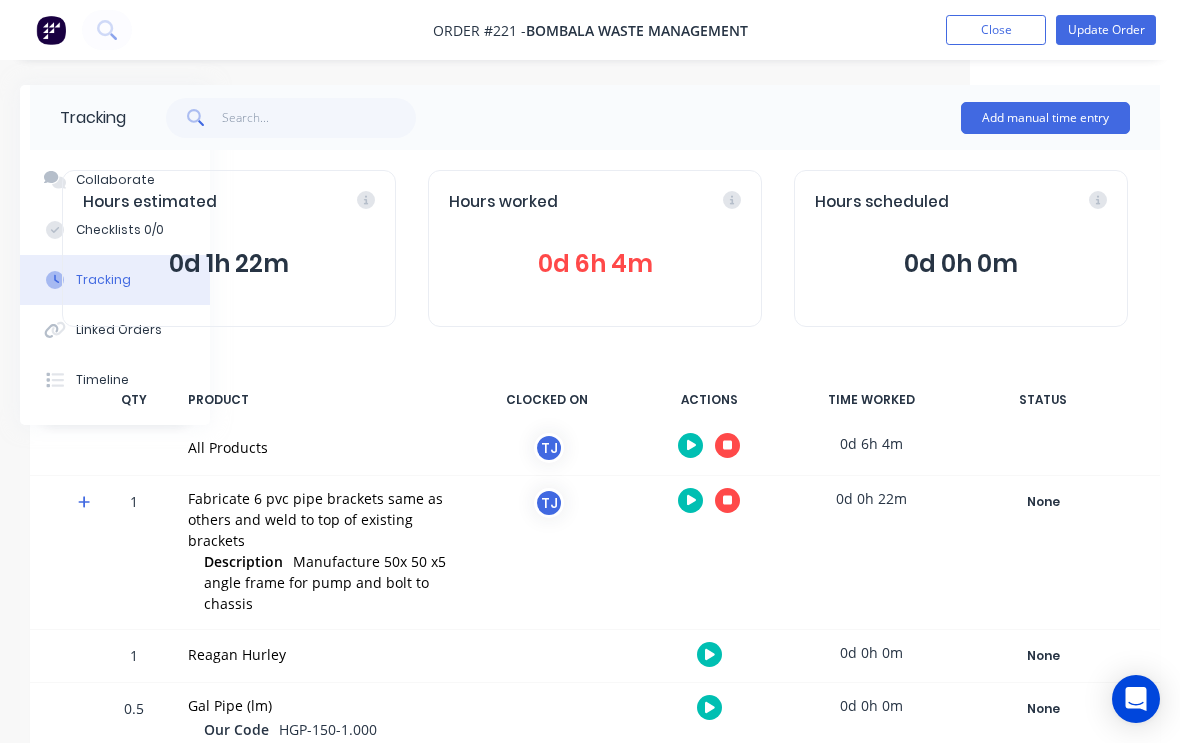 click on "Update Order" at bounding box center [1106, 30] 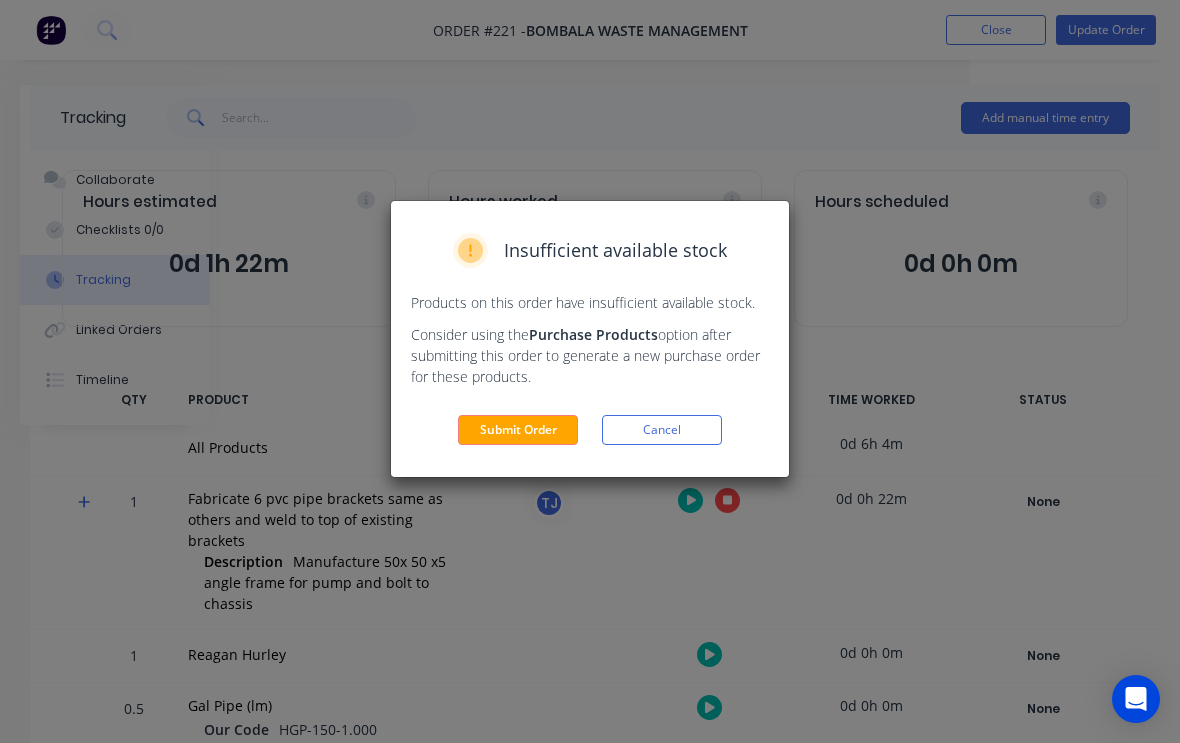 click on "Submit Order" at bounding box center (518, 430) 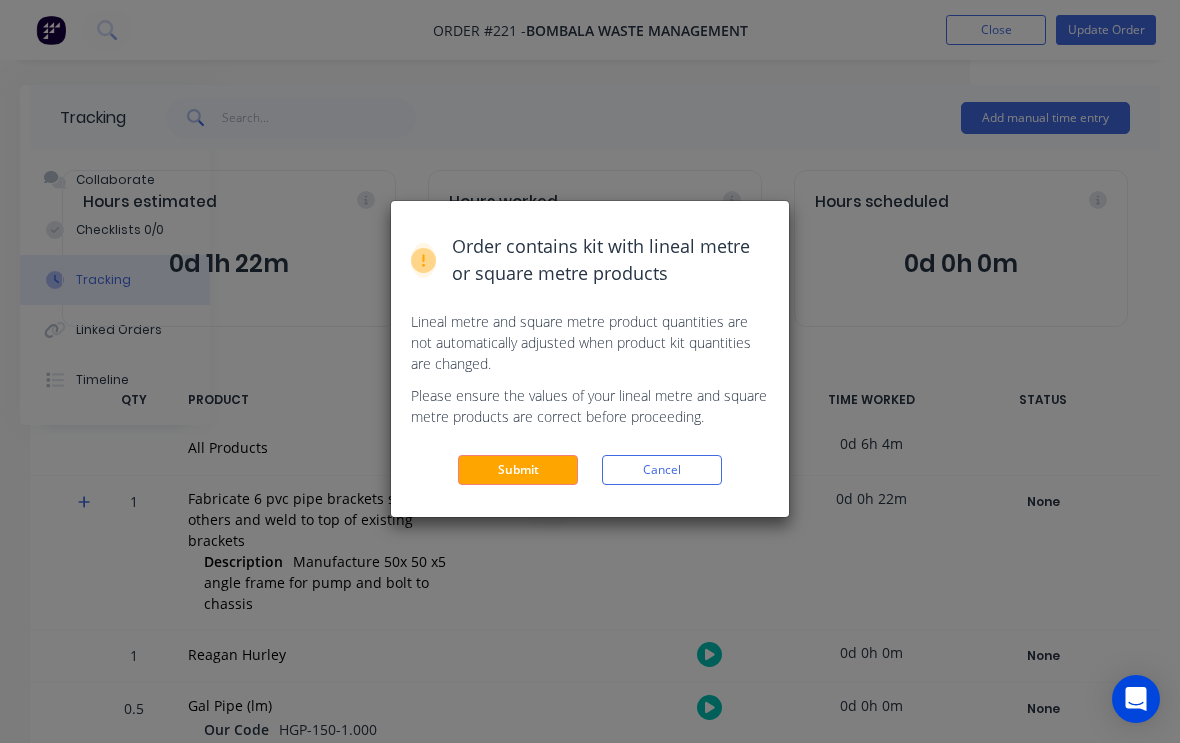 click on "Submit" at bounding box center (518, 470) 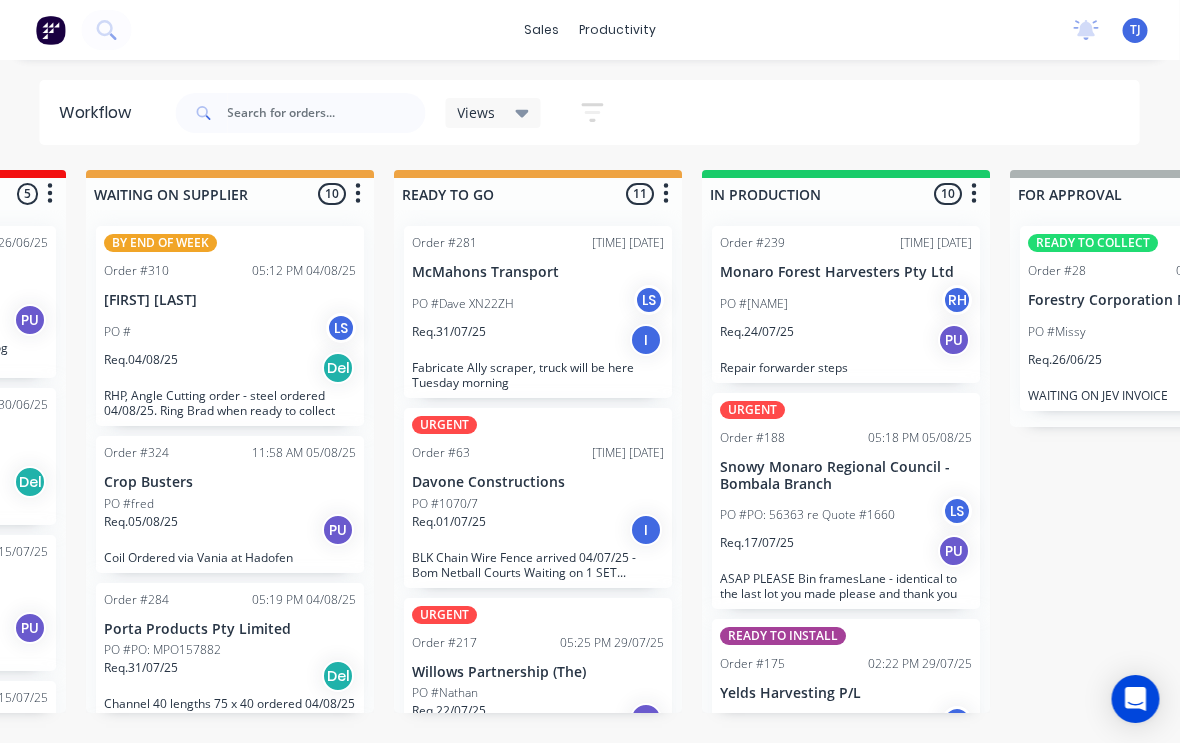 scroll, scrollTop: 3, scrollLeft: 572, axis: both 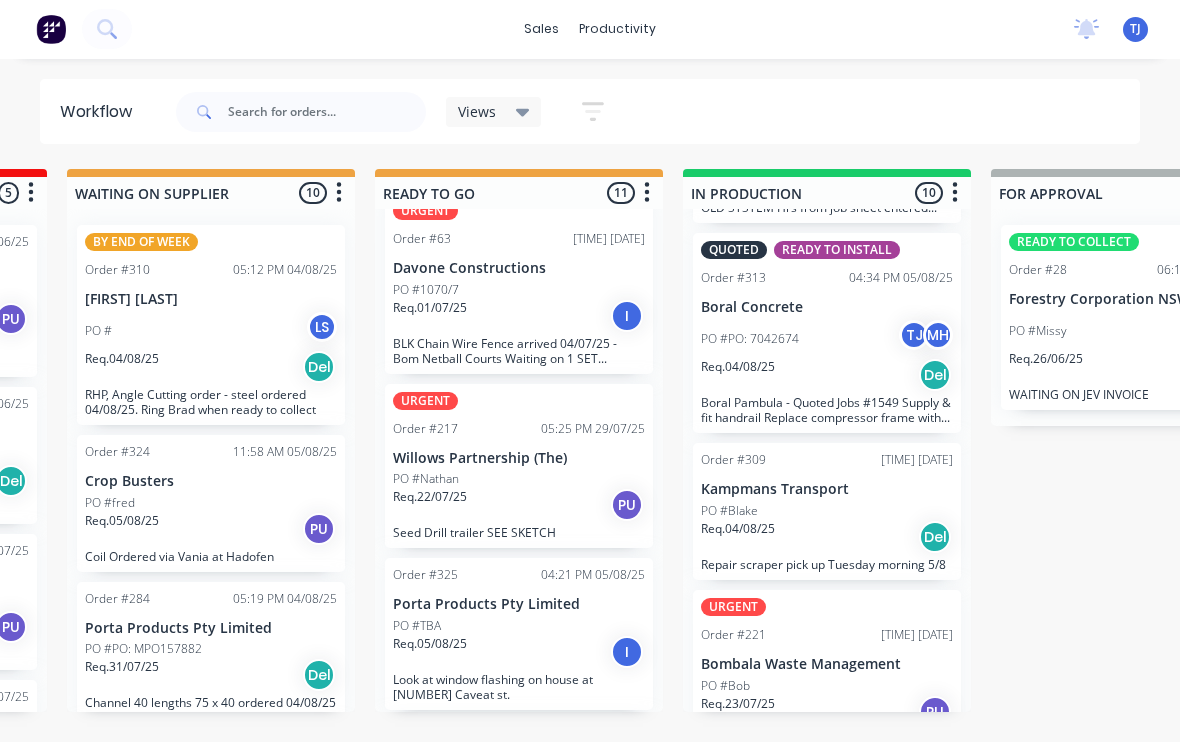 click on "PO #Bob" at bounding box center (827, 687) 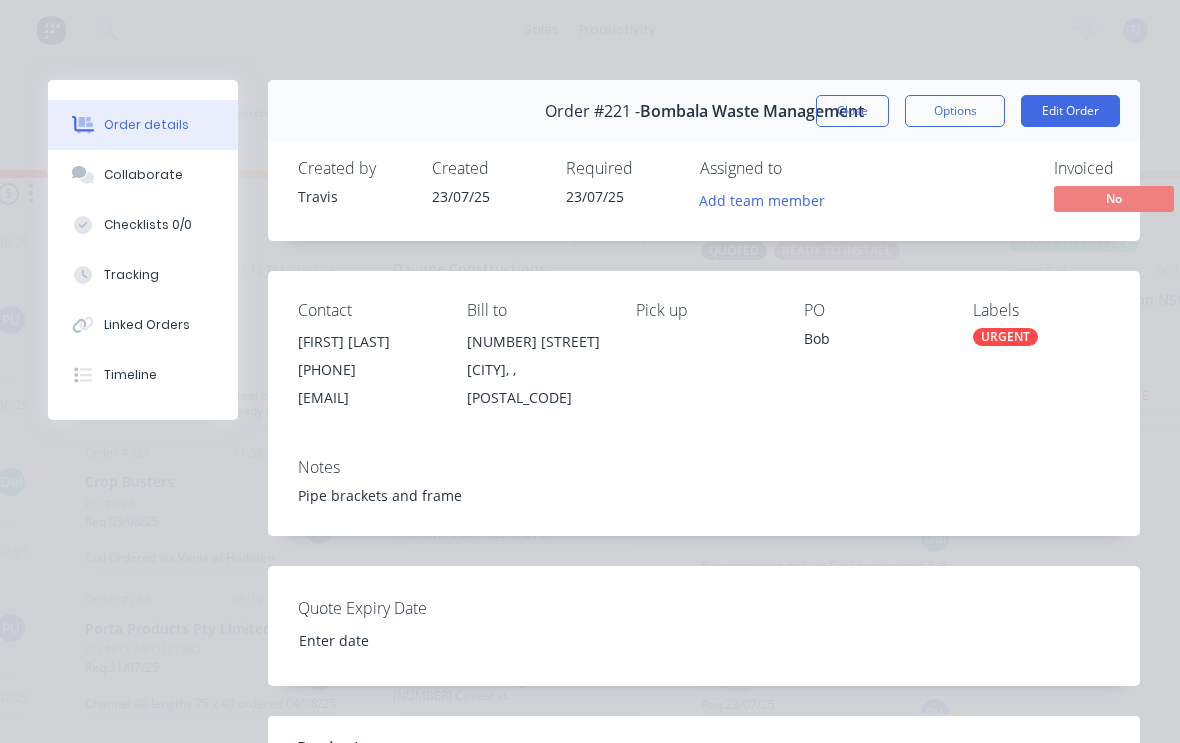 click on "Edit Order" at bounding box center [1070, 111] 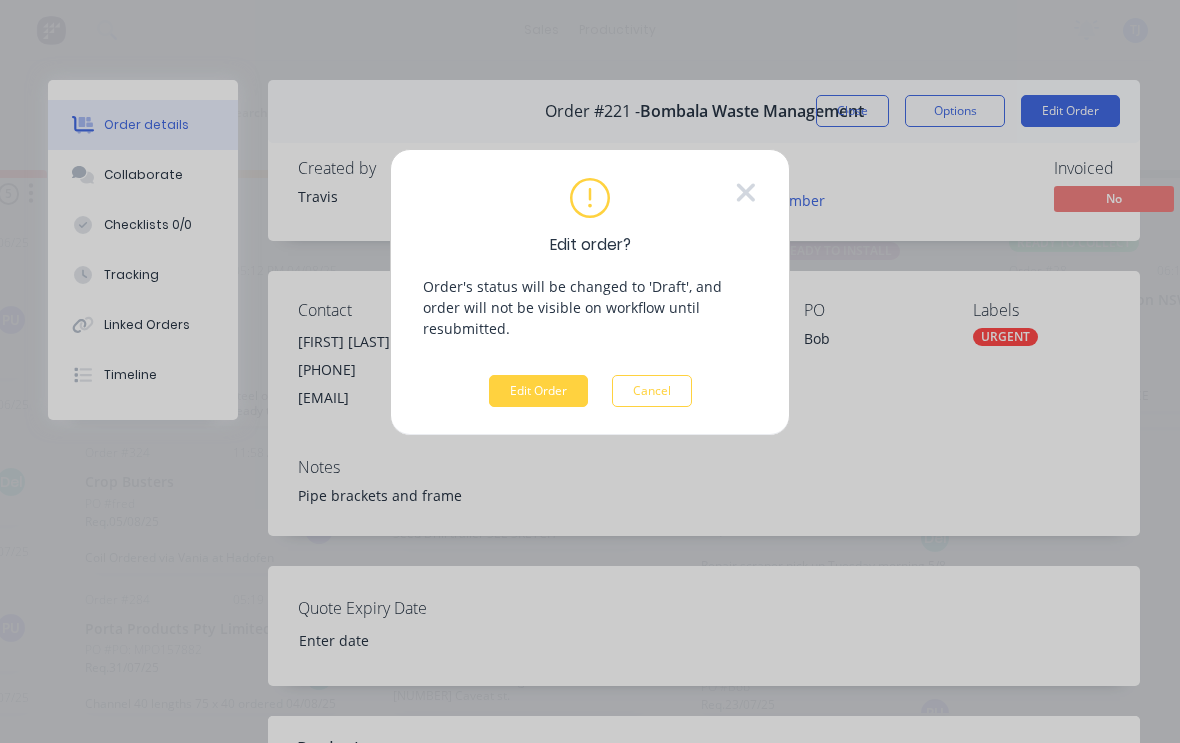 click on "Edit Order" at bounding box center [538, 391] 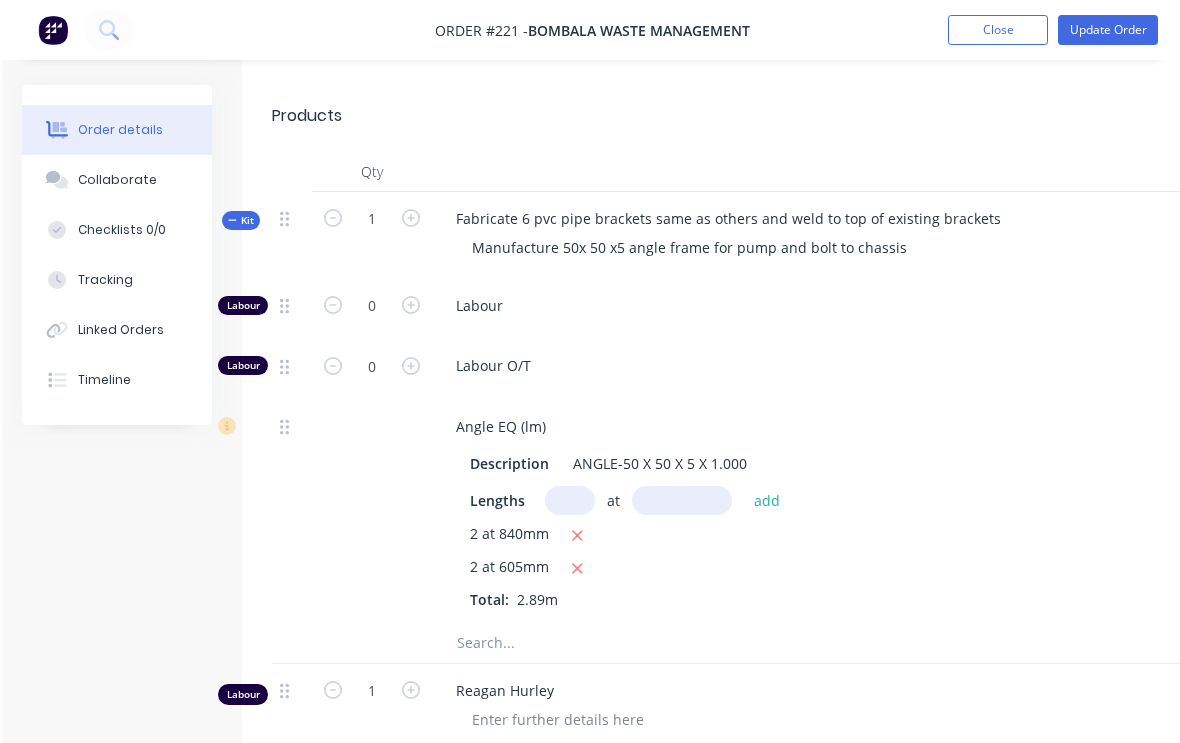scroll, scrollTop: 701, scrollLeft: 0, axis: vertical 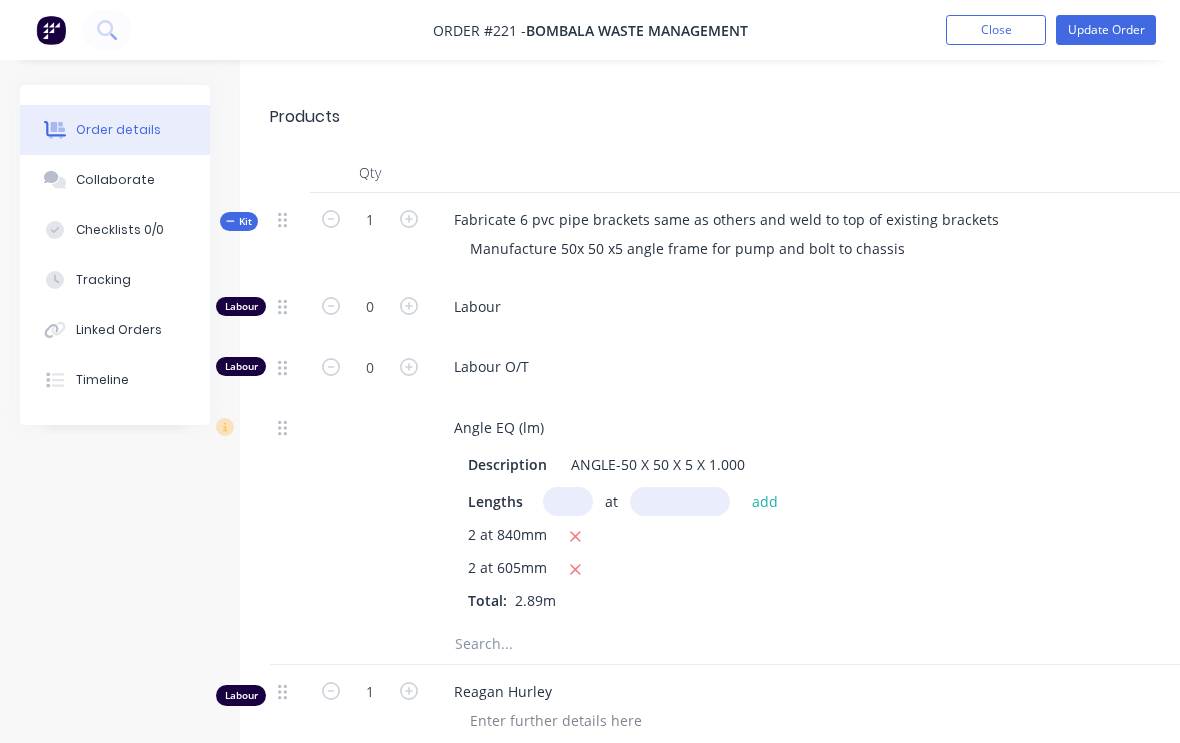 click on "Tracking" at bounding box center [103, 280] 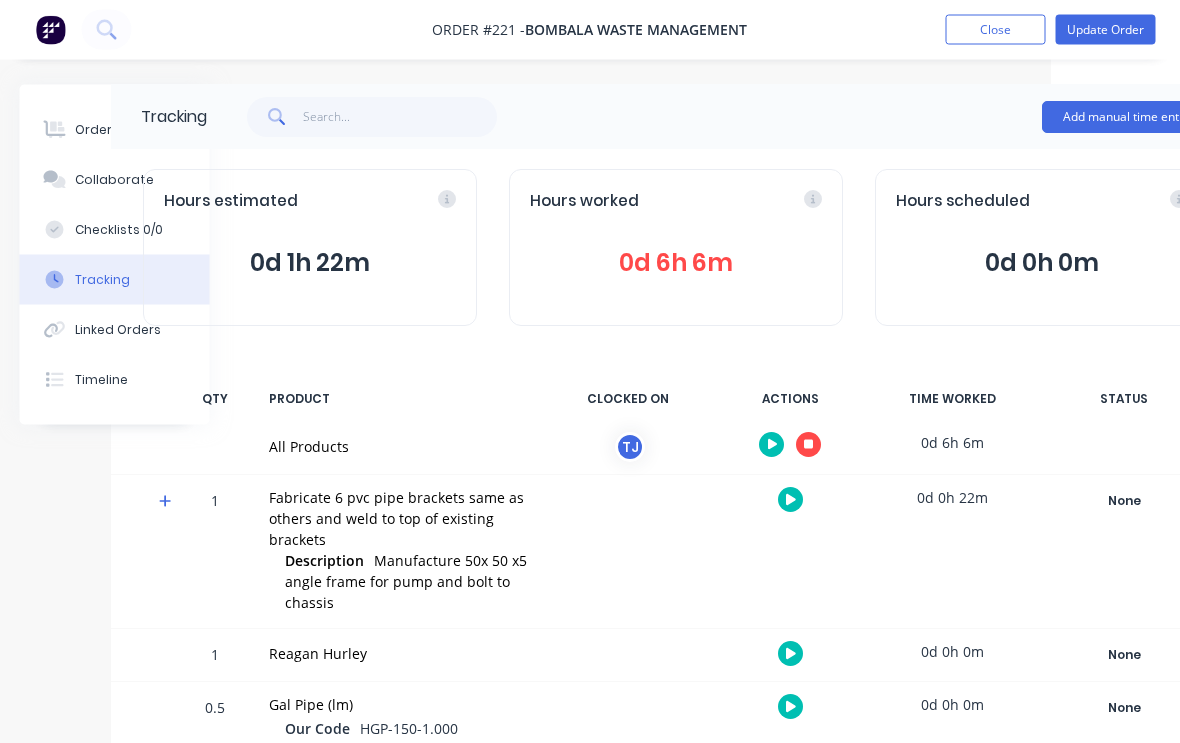 scroll, scrollTop: 1, scrollLeft: 129, axis: both 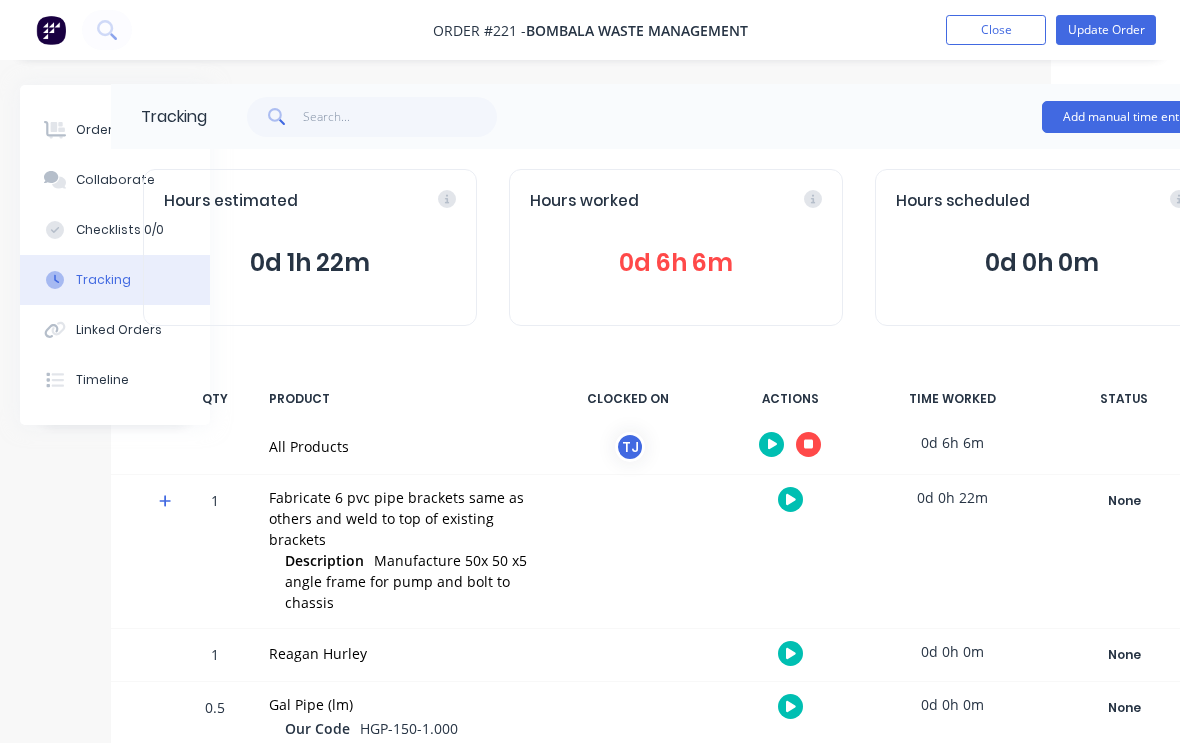 click on "Update Order" at bounding box center (1106, 30) 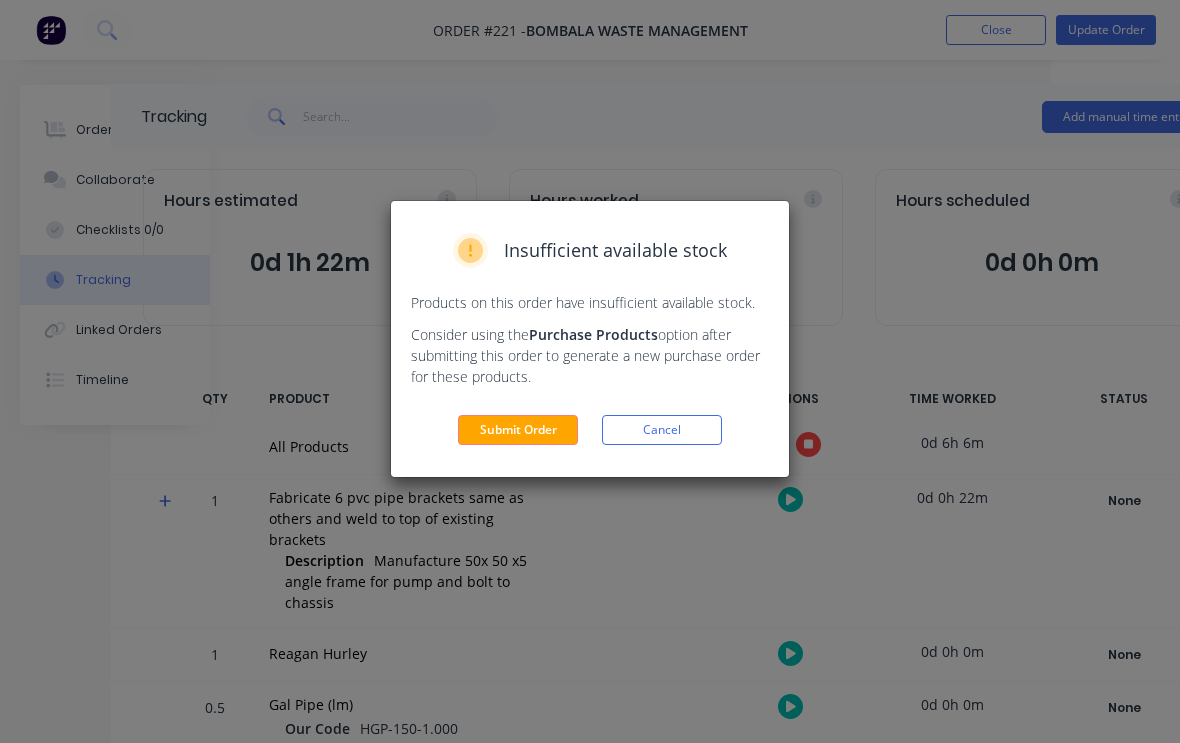 click on "Submit Order" at bounding box center [518, 430] 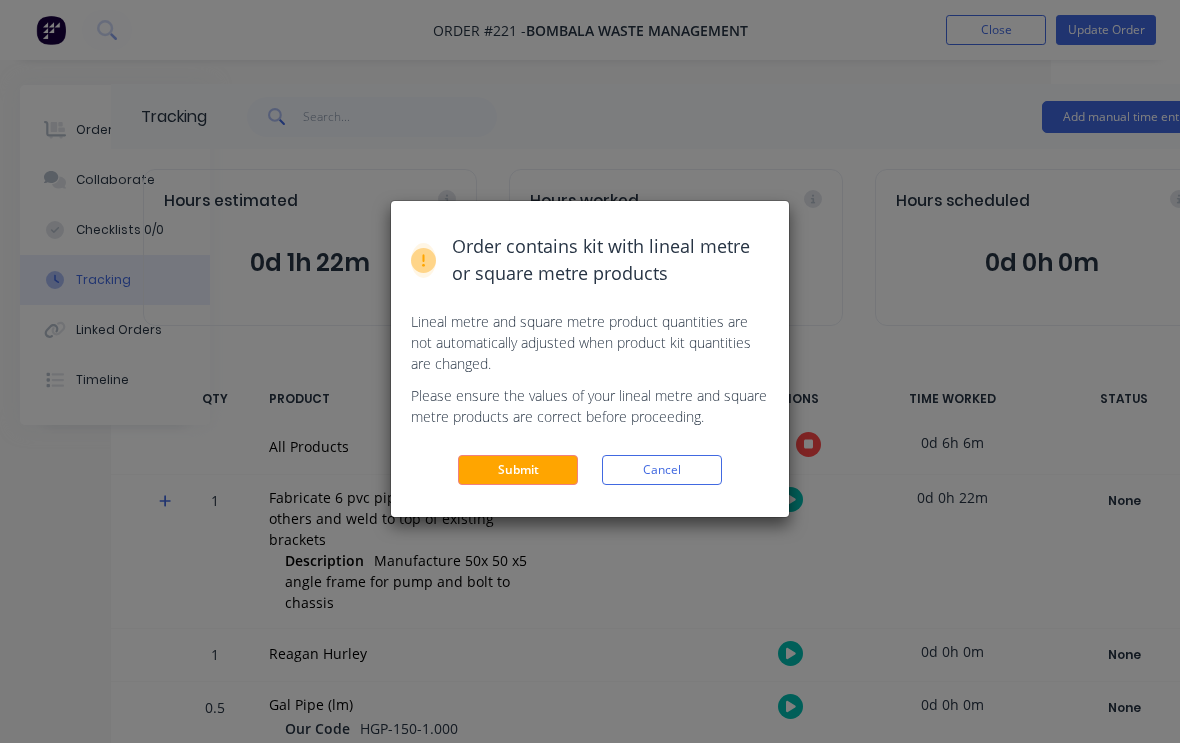 click on "Submit" at bounding box center (518, 470) 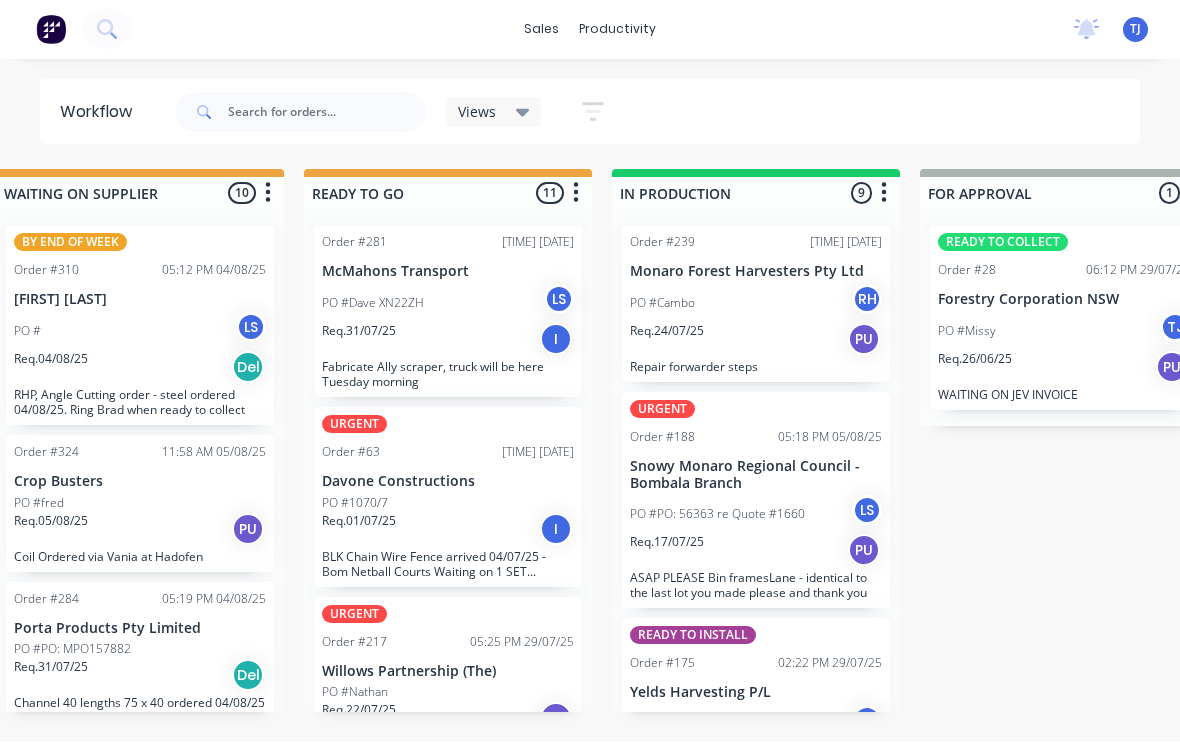 scroll, scrollTop: 0, scrollLeft: 683, axis: horizontal 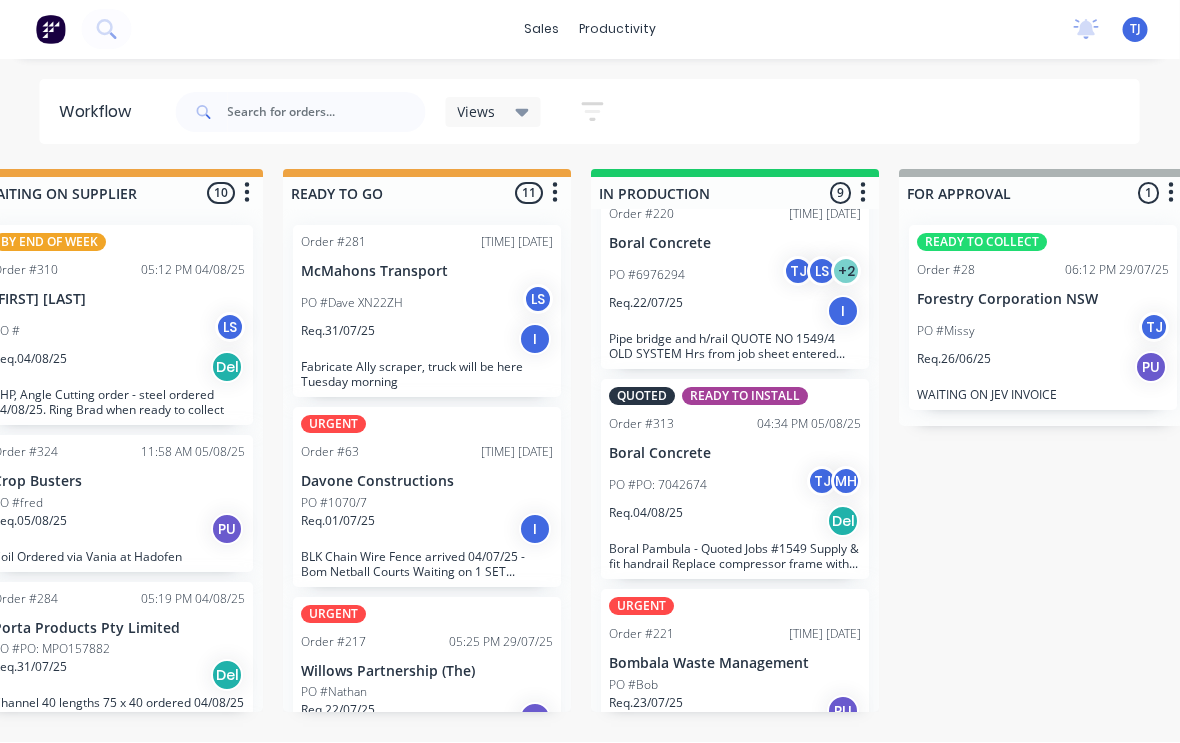 click on "PO #Bob" at bounding box center (736, 686) 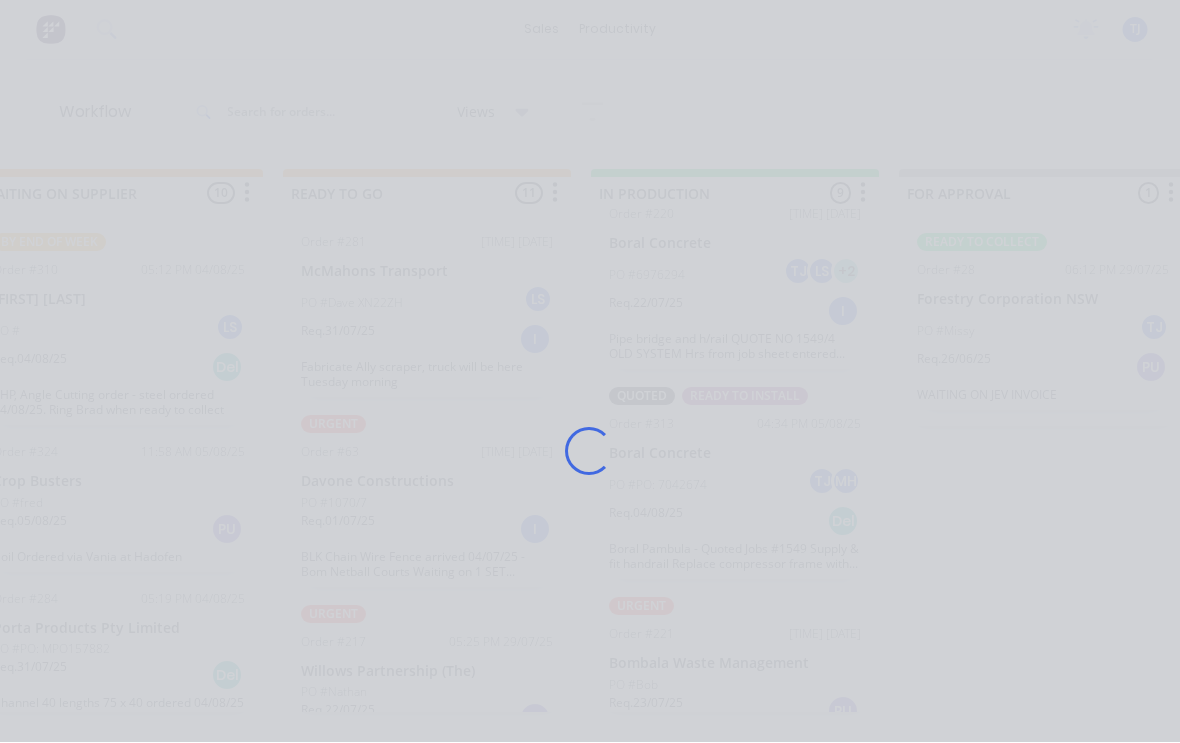 scroll, scrollTop: 1, scrollLeft: 684, axis: both 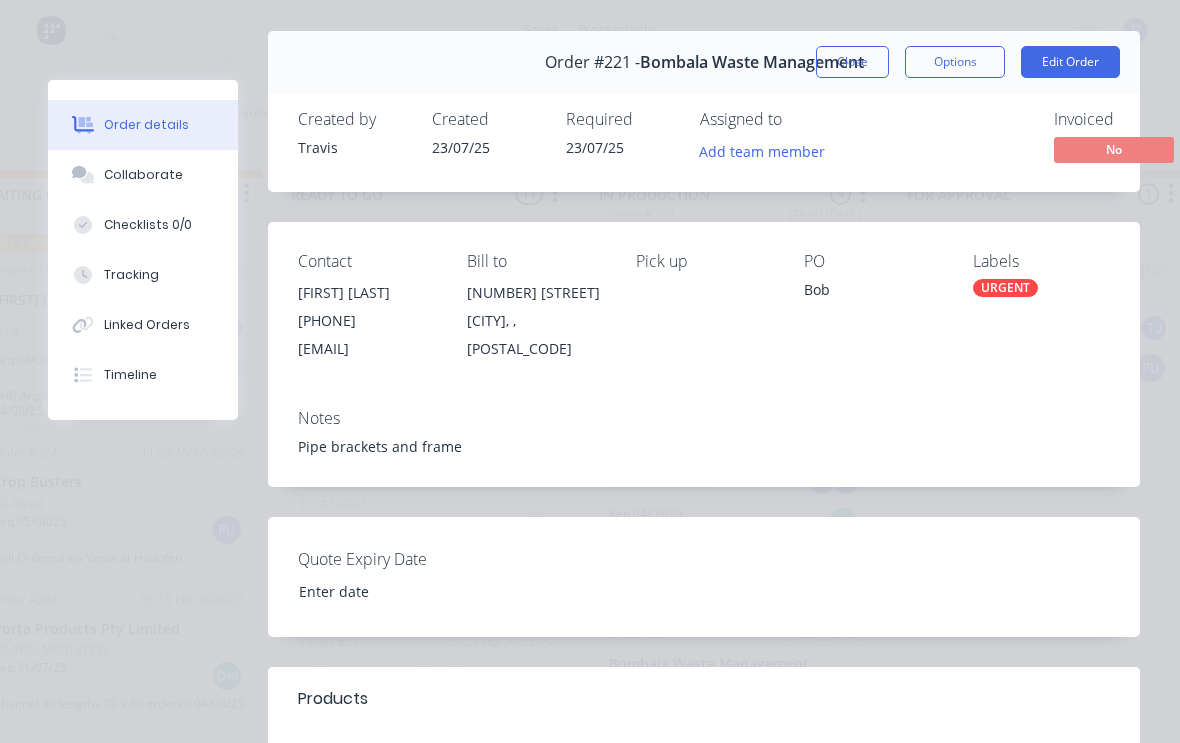 click on "Edit Order" at bounding box center (1070, 62) 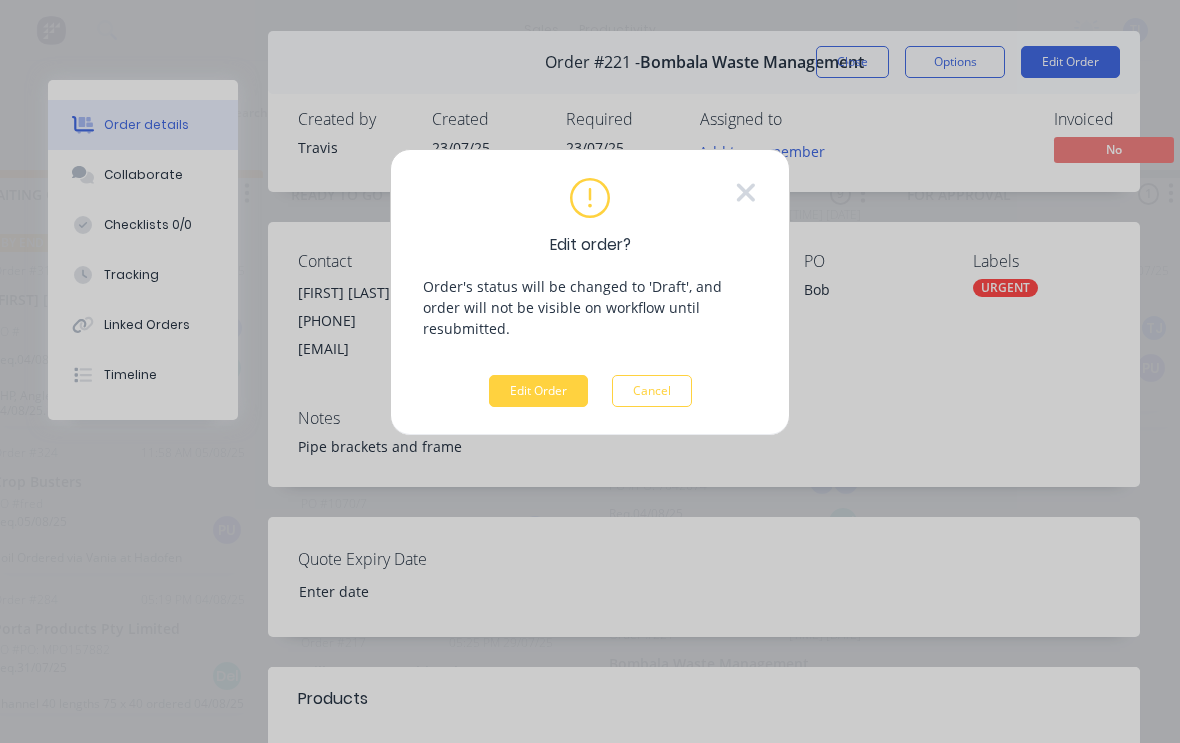 click on "Edit Order" at bounding box center [538, 391] 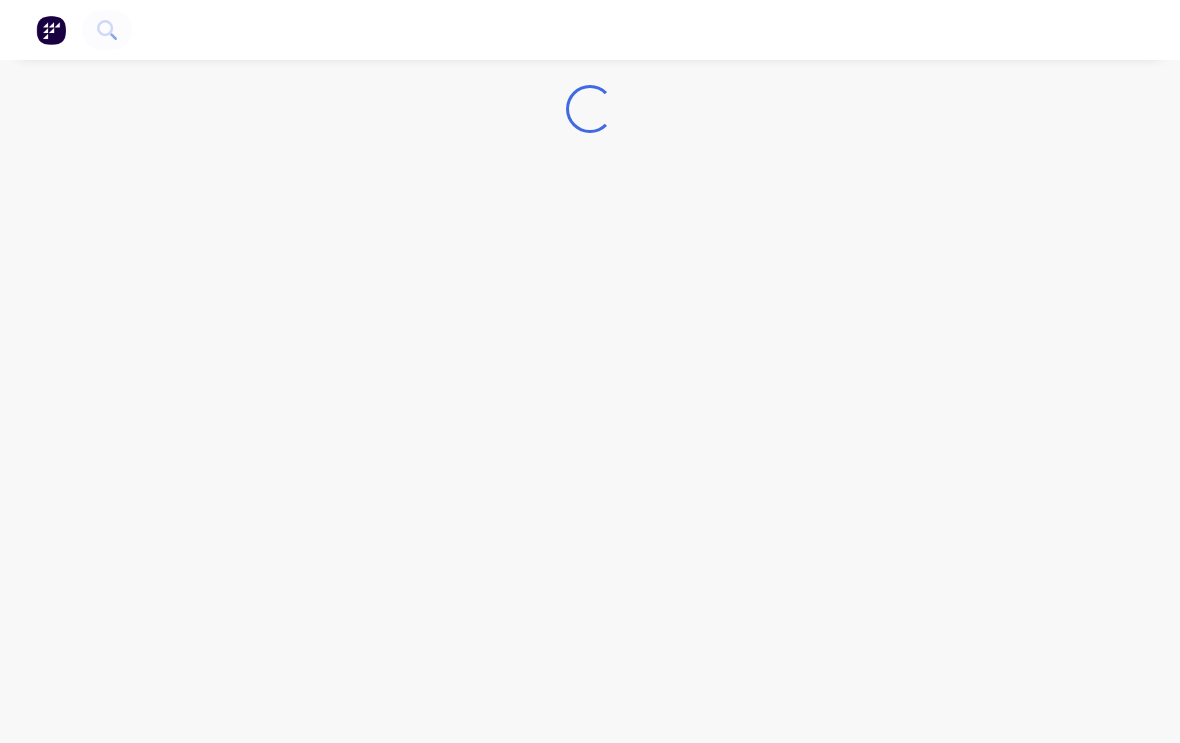 scroll, scrollTop: 1, scrollLeft: 0, axis: vertical 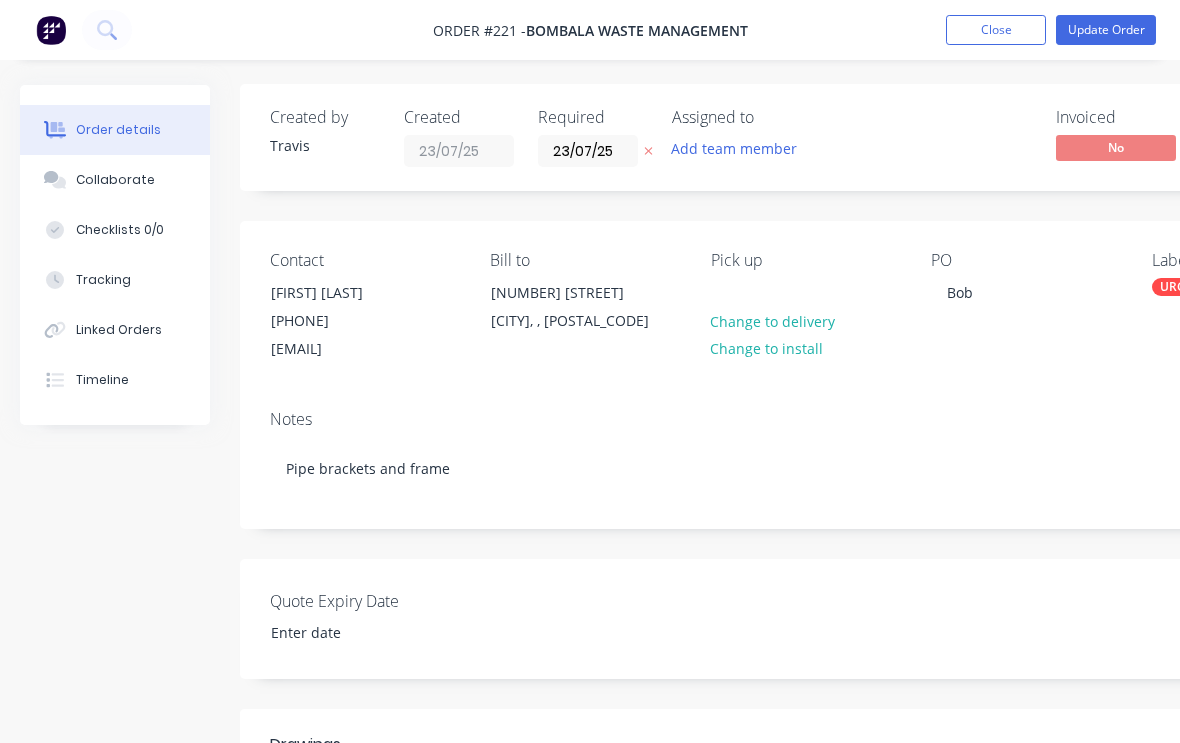 click on "Tracking" at bounding box center [103, 280] 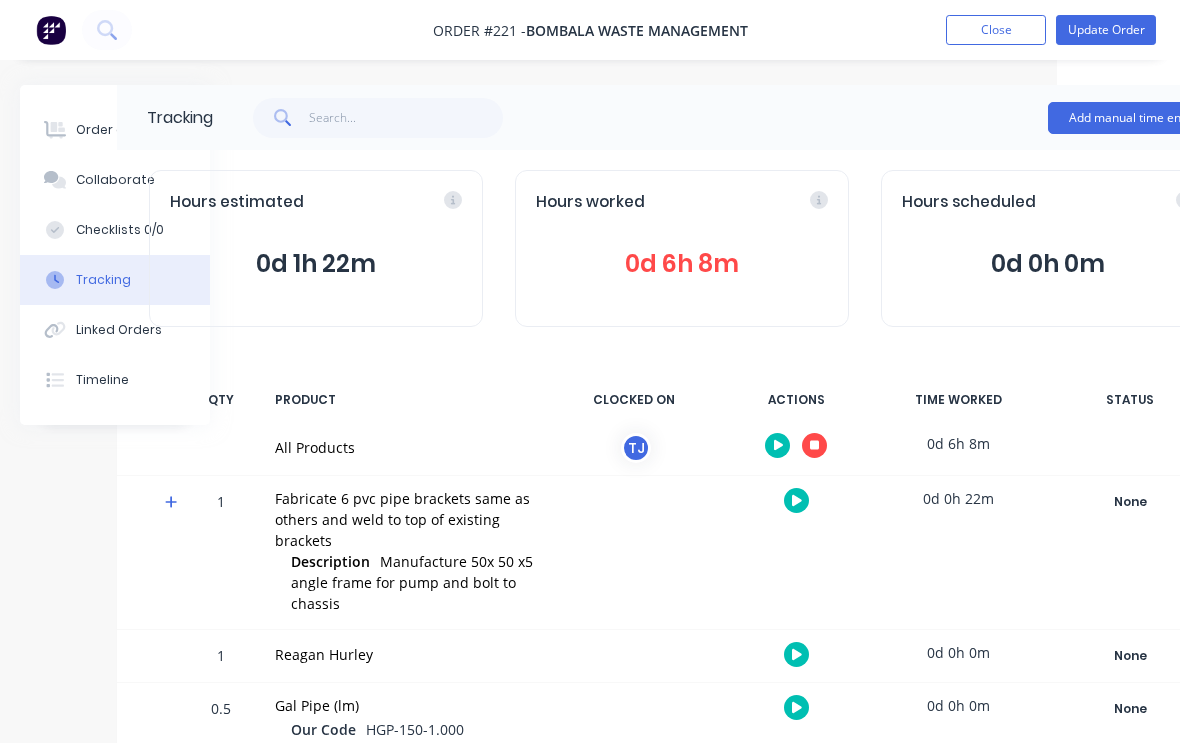 scroll, scrollTop: 0, scrollLeft: 121, axis: horizontal 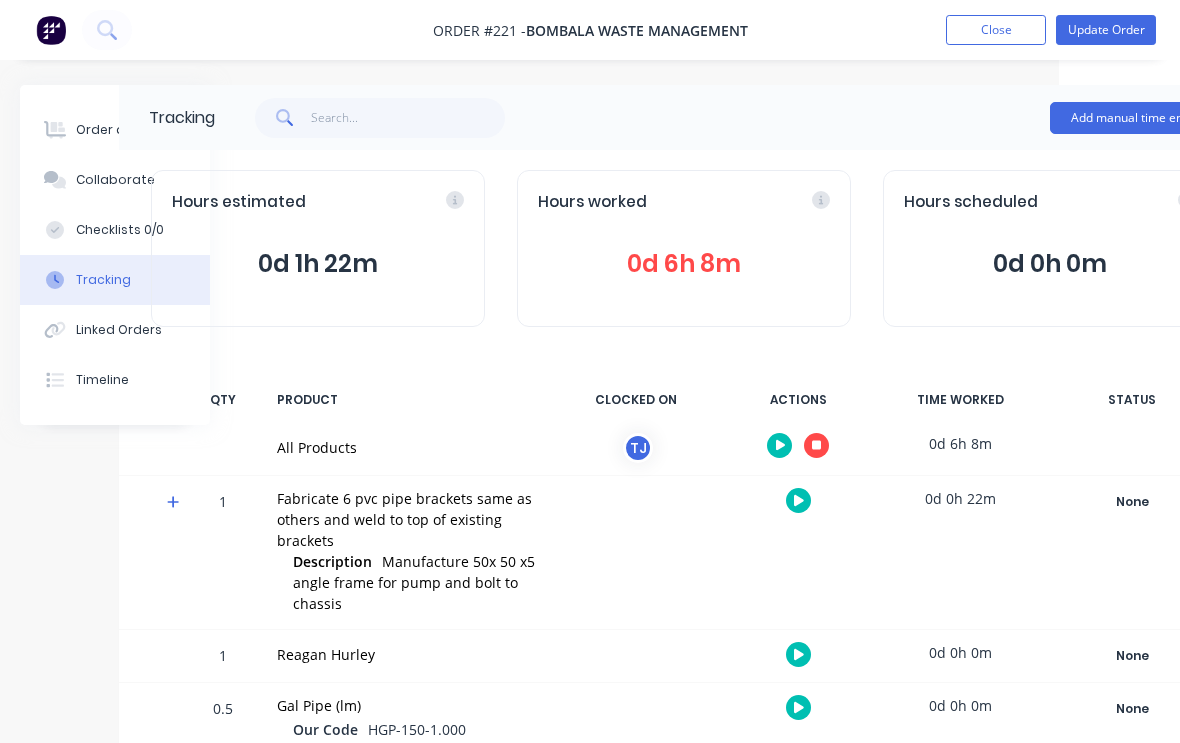 click on "Order details" at bounding box center [118, 130] 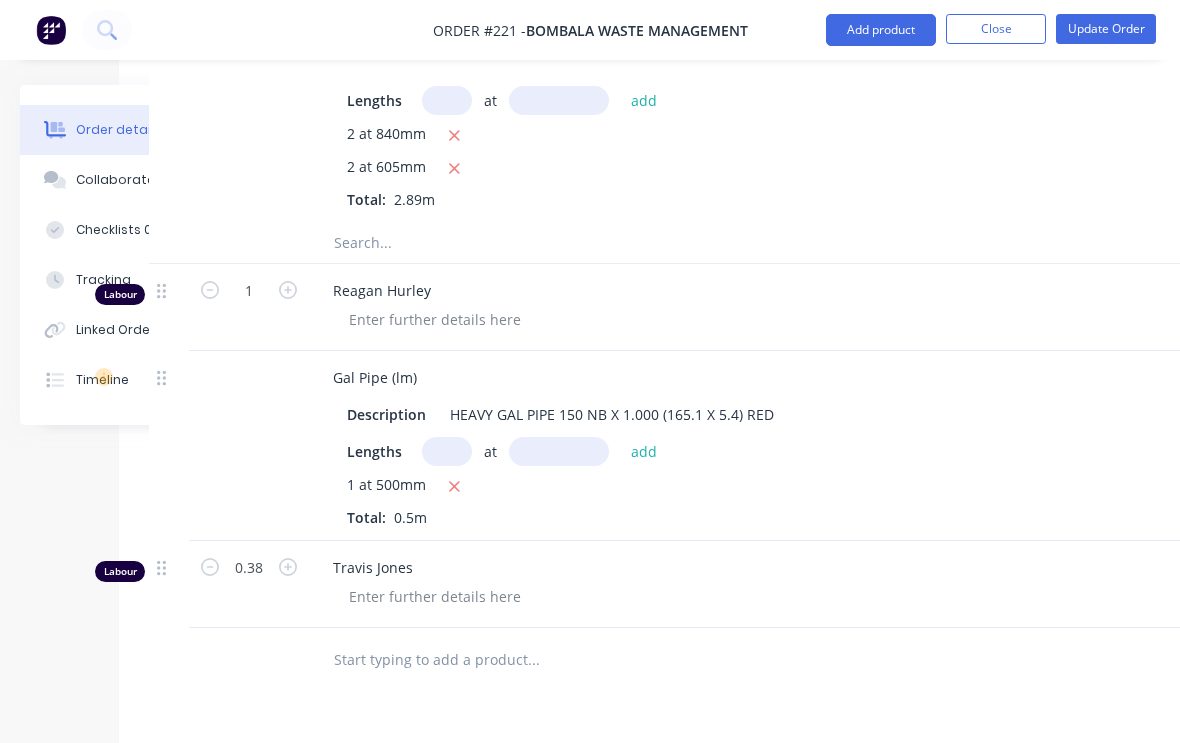 scroll, scrollTop: 1133, scrollLeft: 121, axis: both 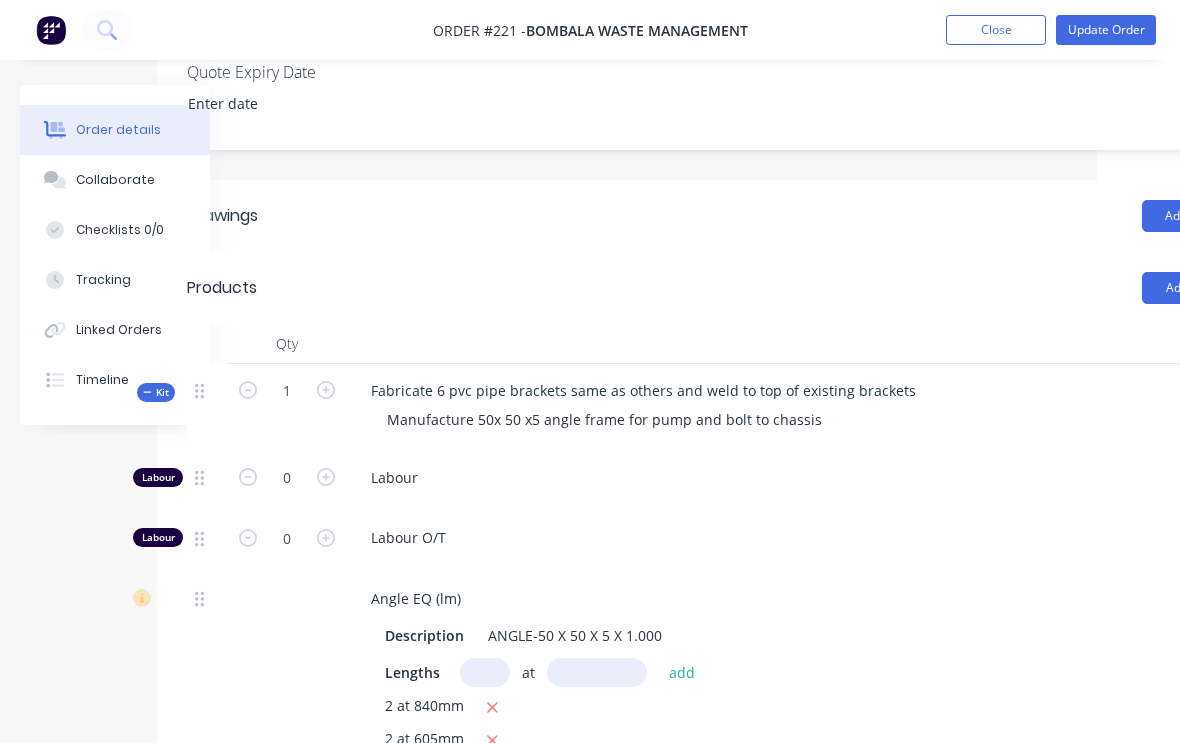 click on "Tracking" at bounding box center (103, 280) 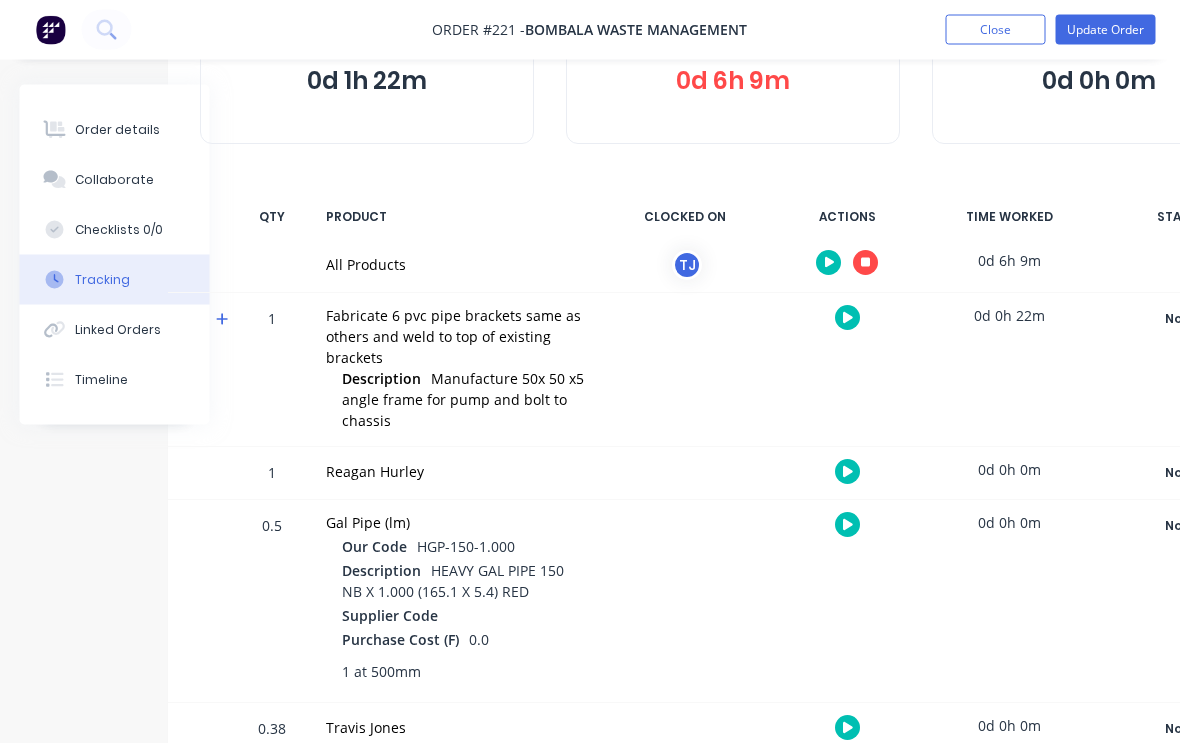 scroll, scrollTop: 0, scrollLeft: 71, axis: horizontal 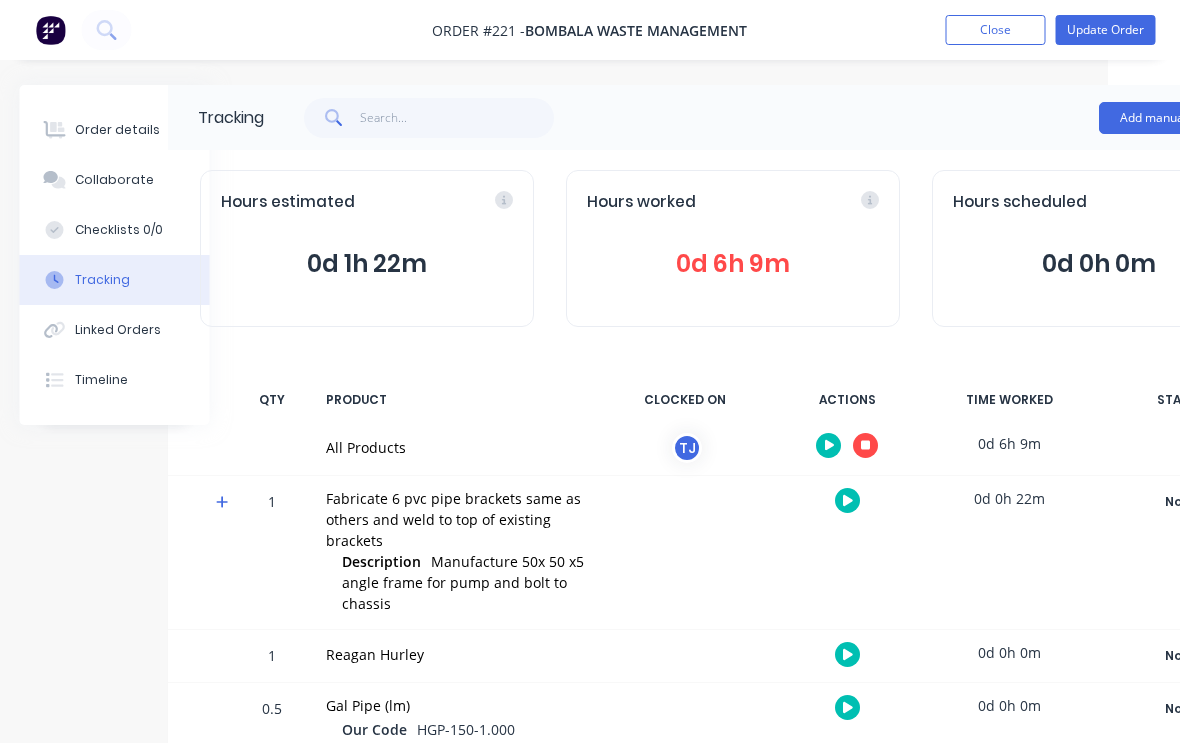 click on "Update Order" at bounding box center [1106, 30] 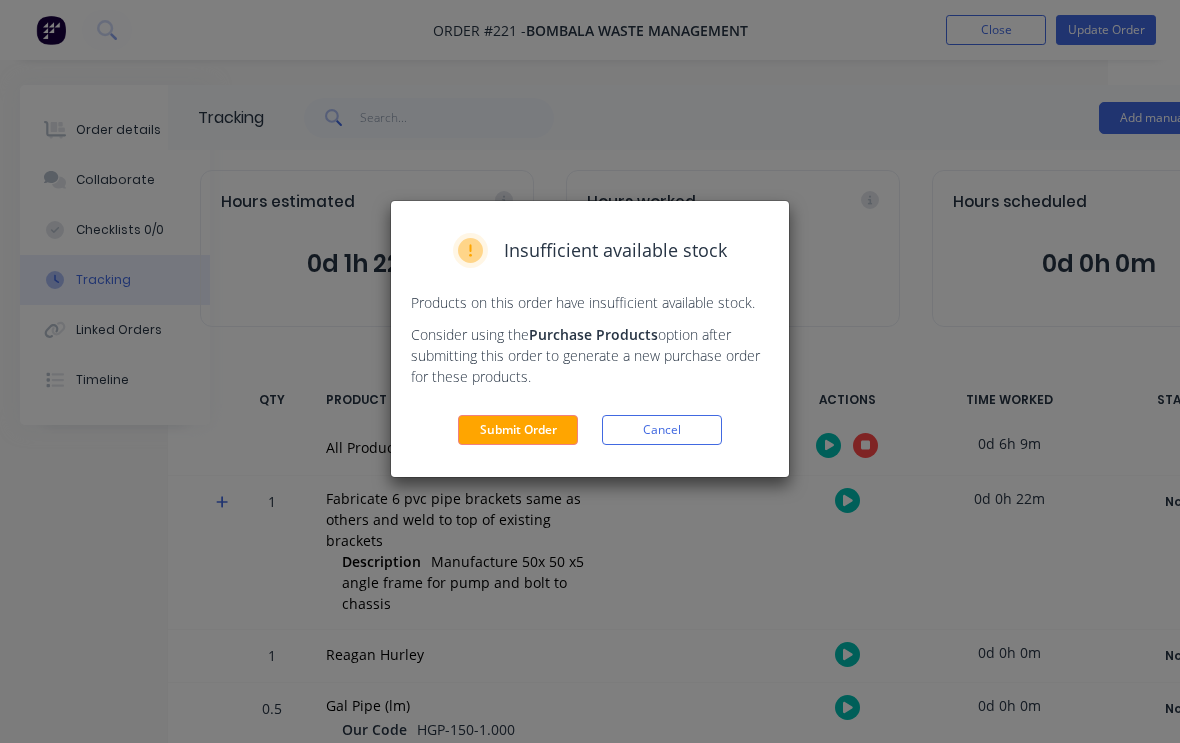 click on "Submit Order" at bounding box center [518, 430] 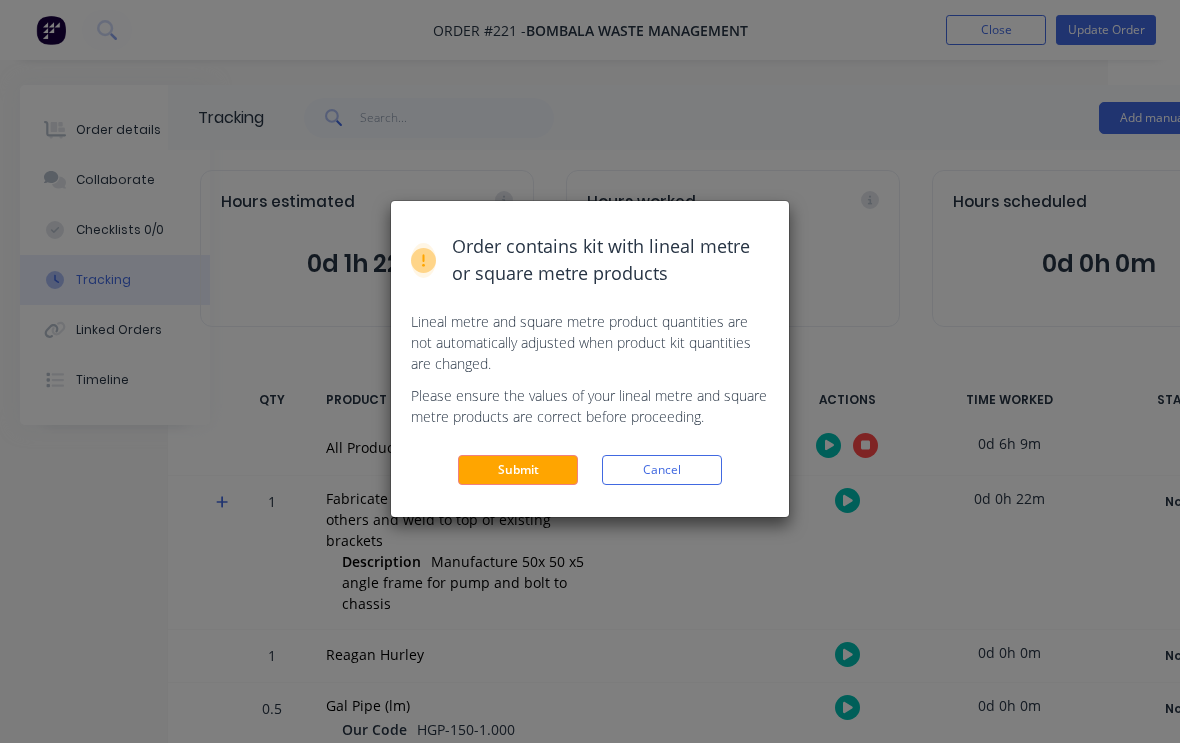 click on "Submit" at bounding box center [518, 470] 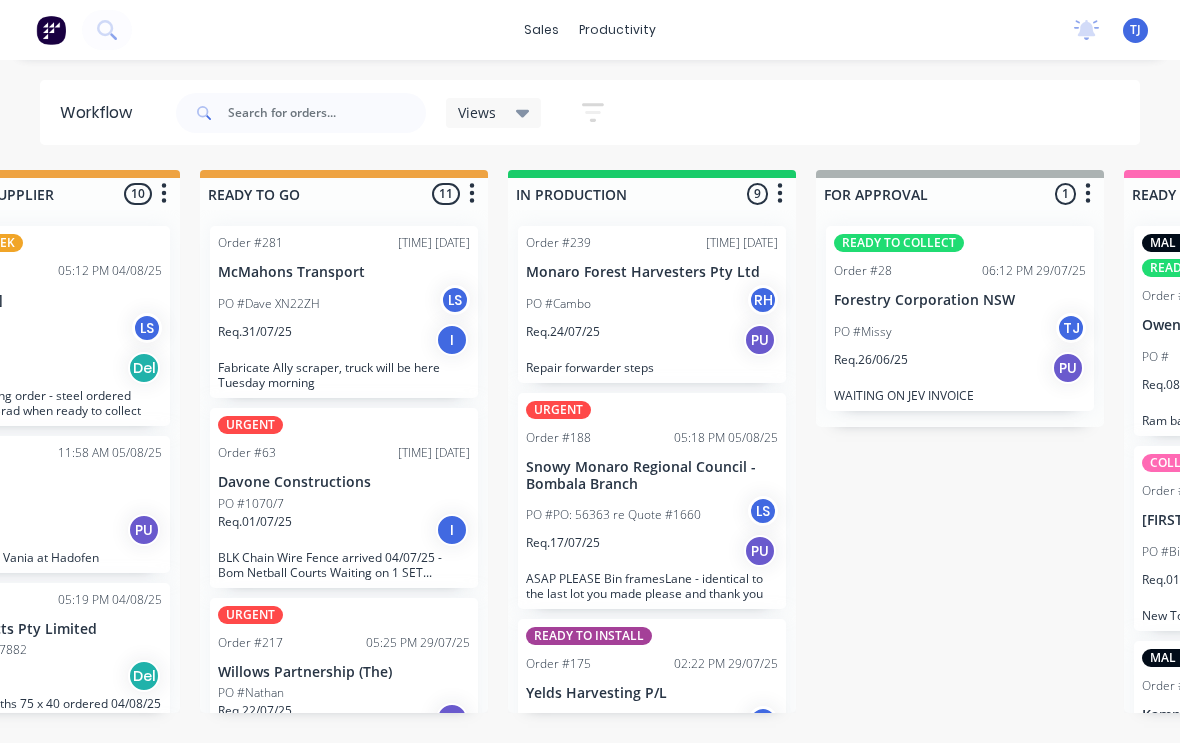 scroll, scrollTop: 0, scrollLeft: 766, axis: horizontal 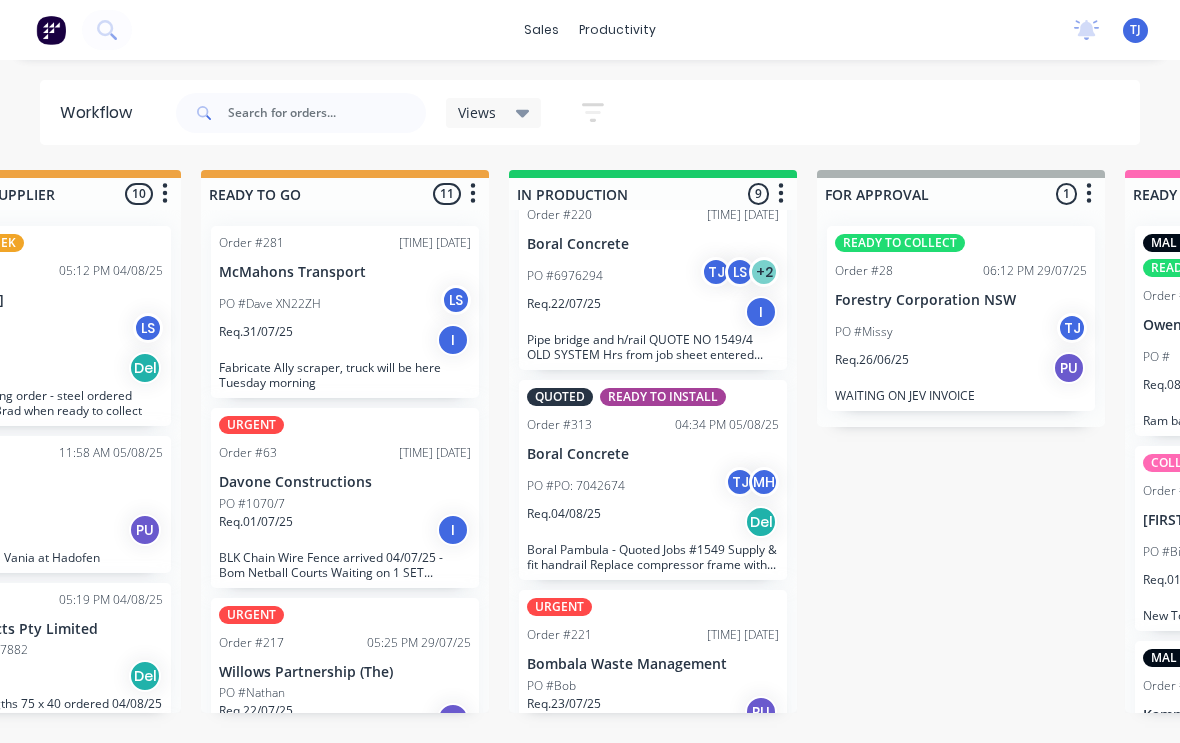click on "PO #Bob" at bounding box center [653, 686] 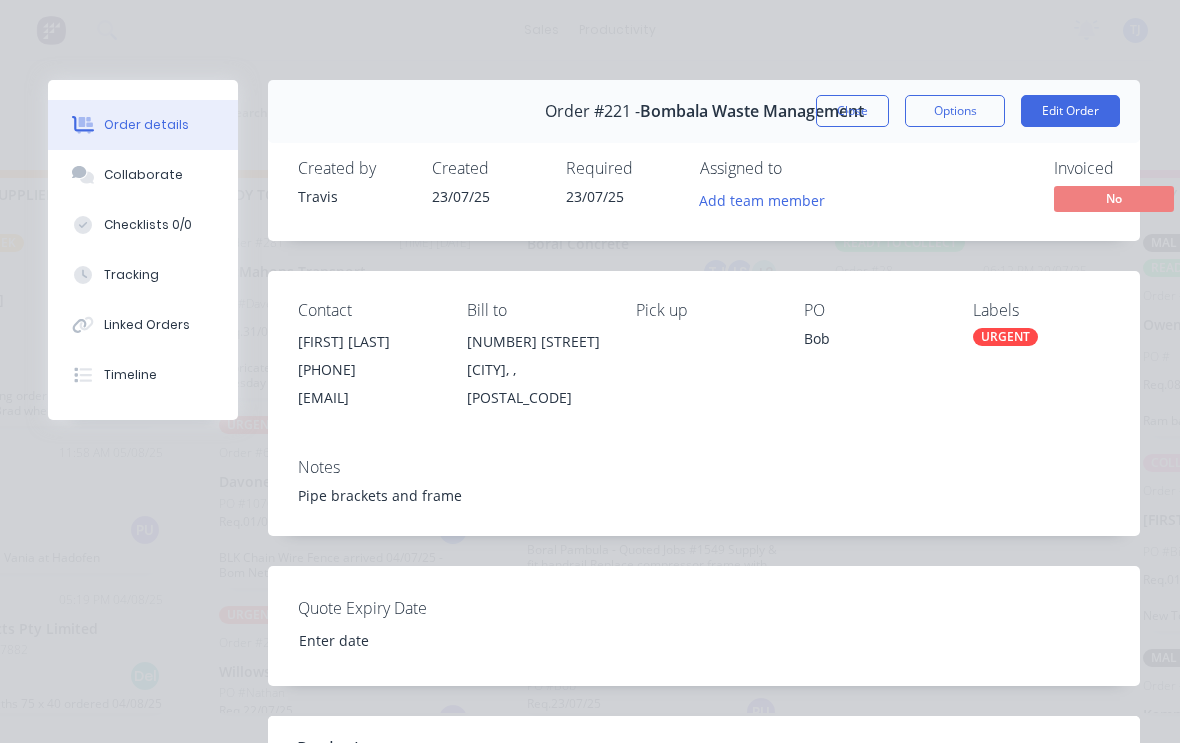 click on "Tracking" at bounding box center [131, 275] 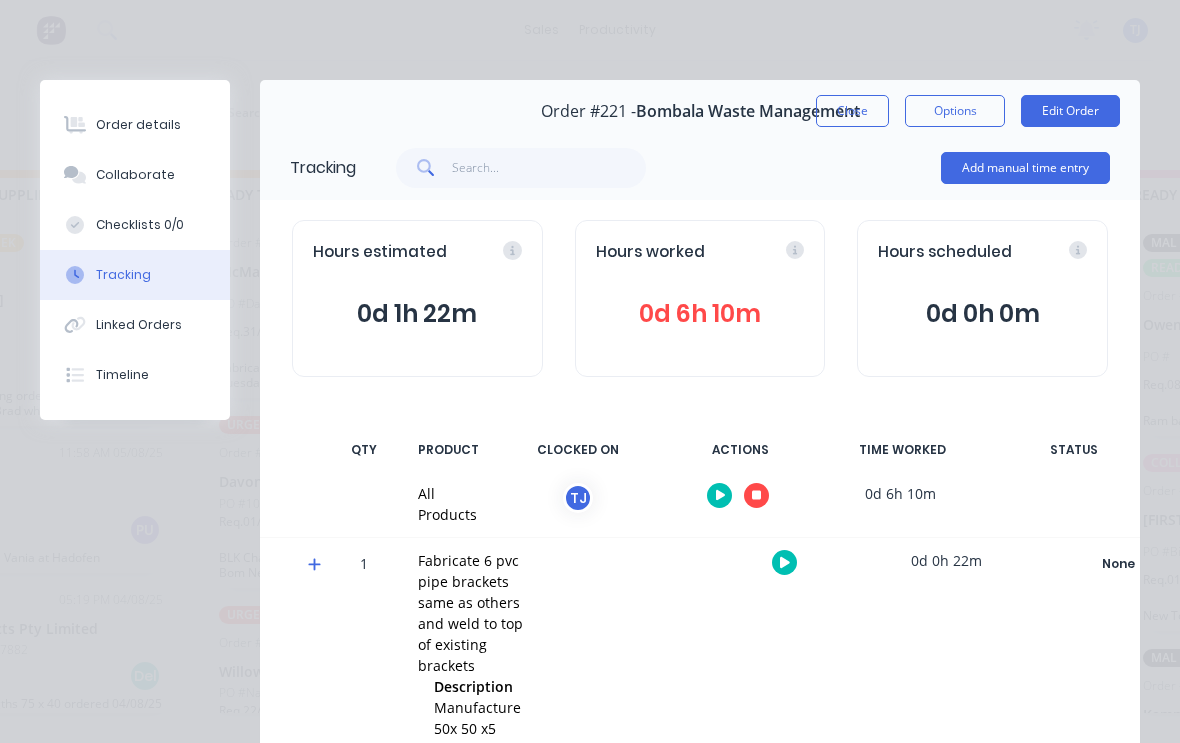 click 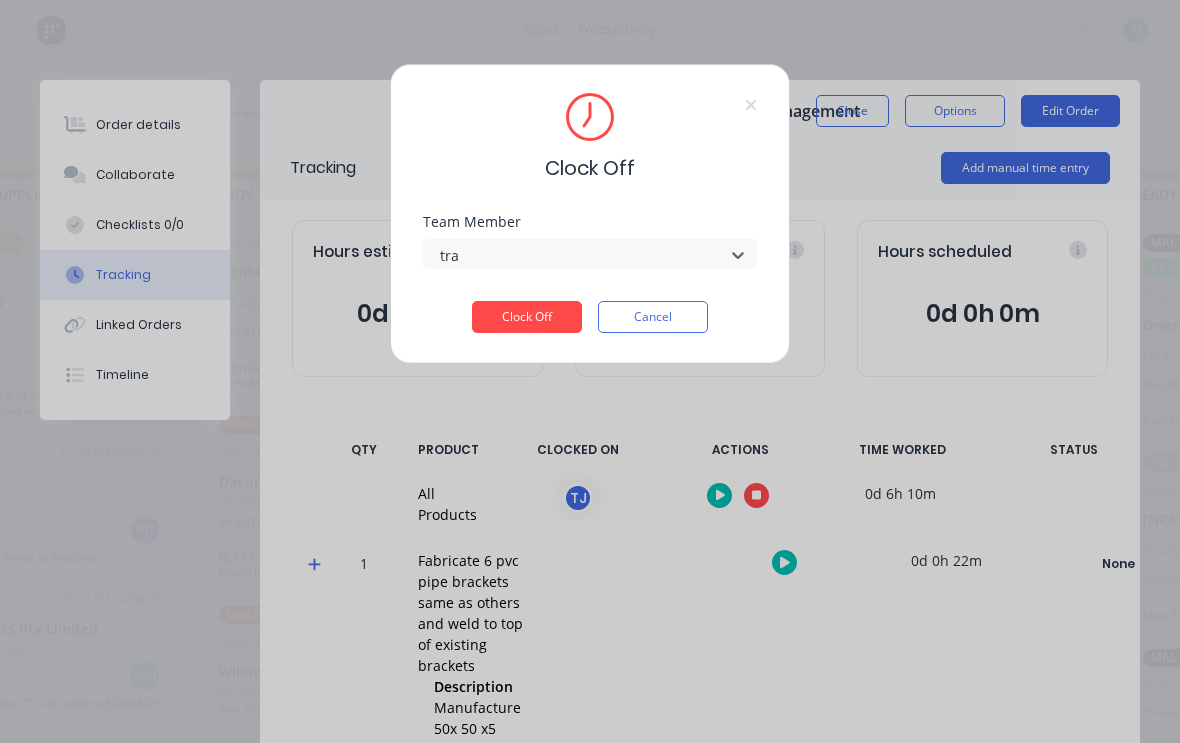 type on "tra" 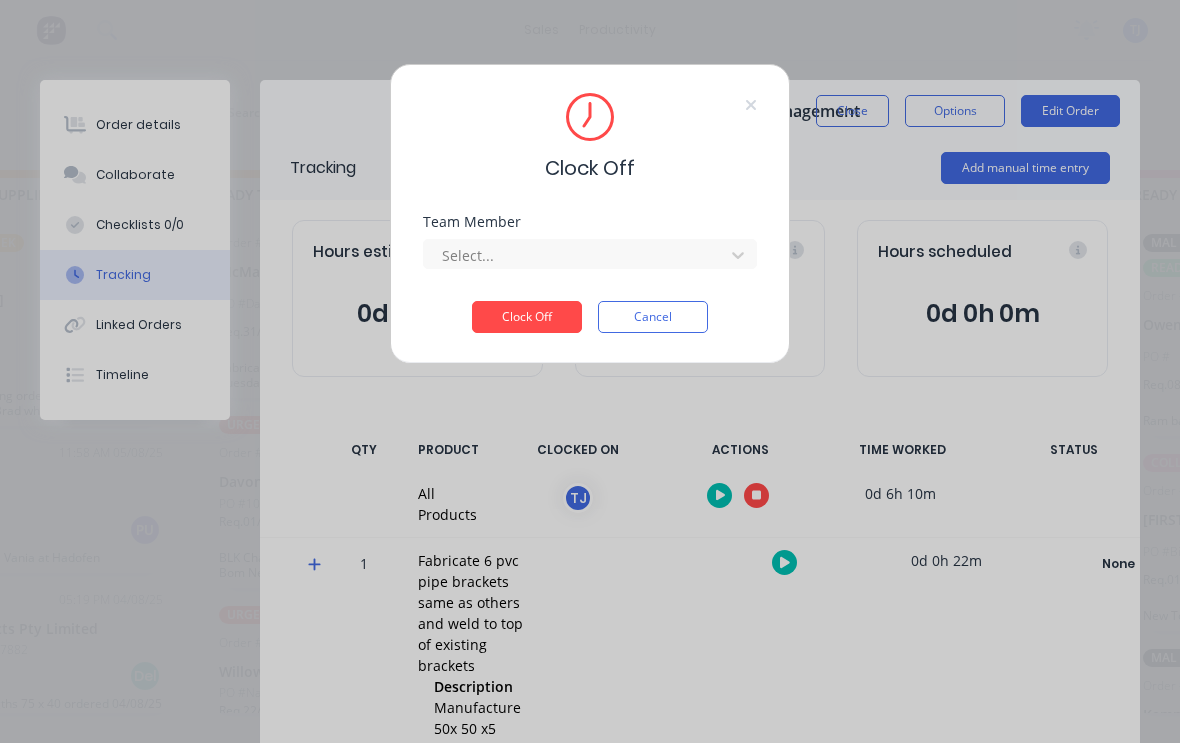 click on "Clock Off Team Member Select... Clock Off   Cancel" at bounding box center [590, 371] 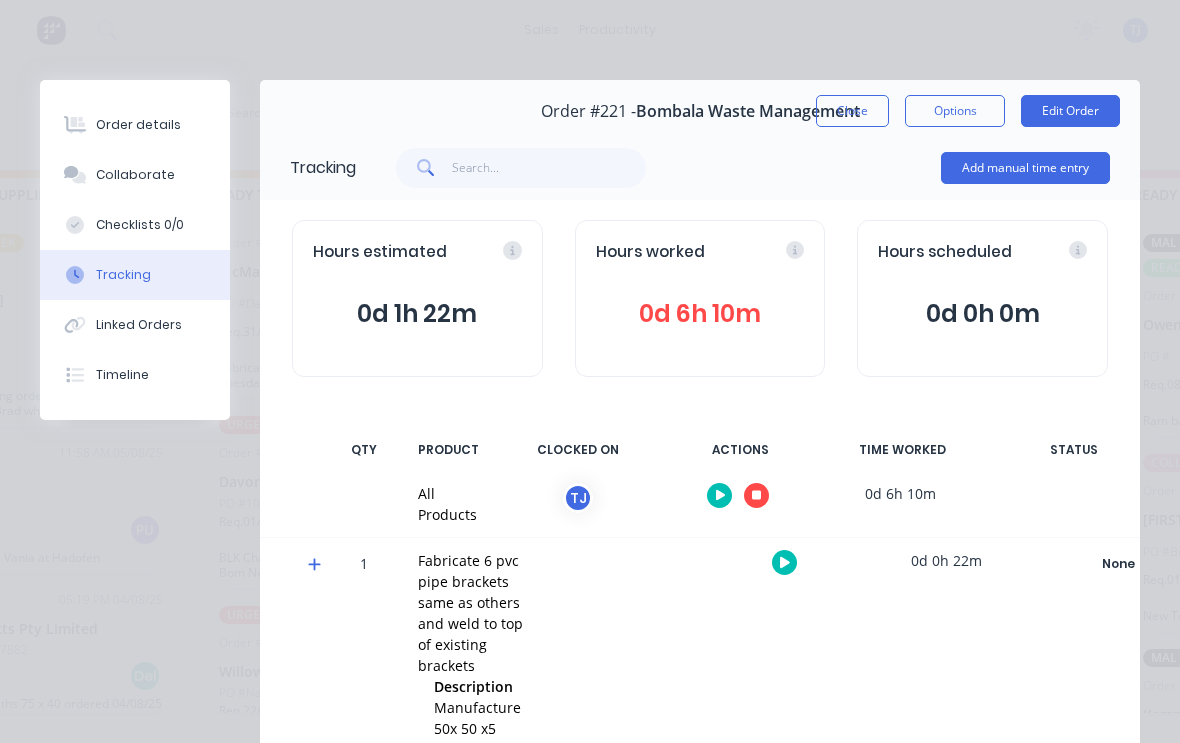 click on "Edit Order" at bounding box center (1070, 111) 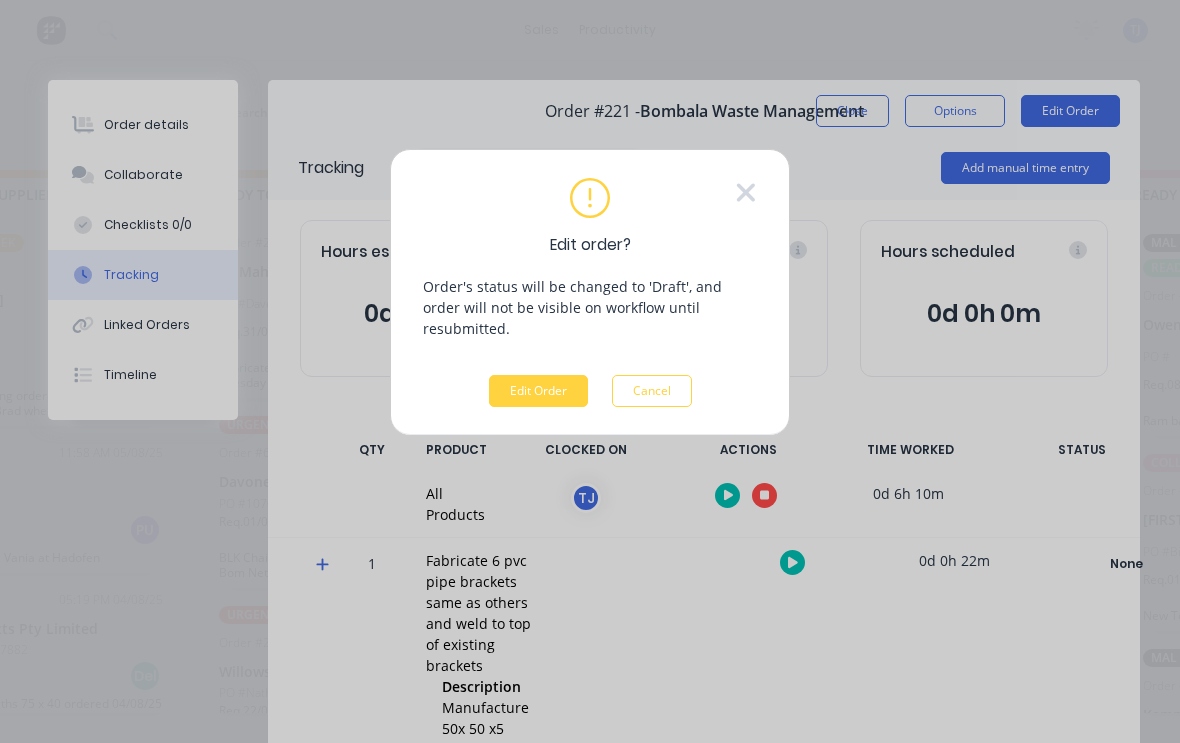 click on "Edit Order" at bounding box center [538, 391] 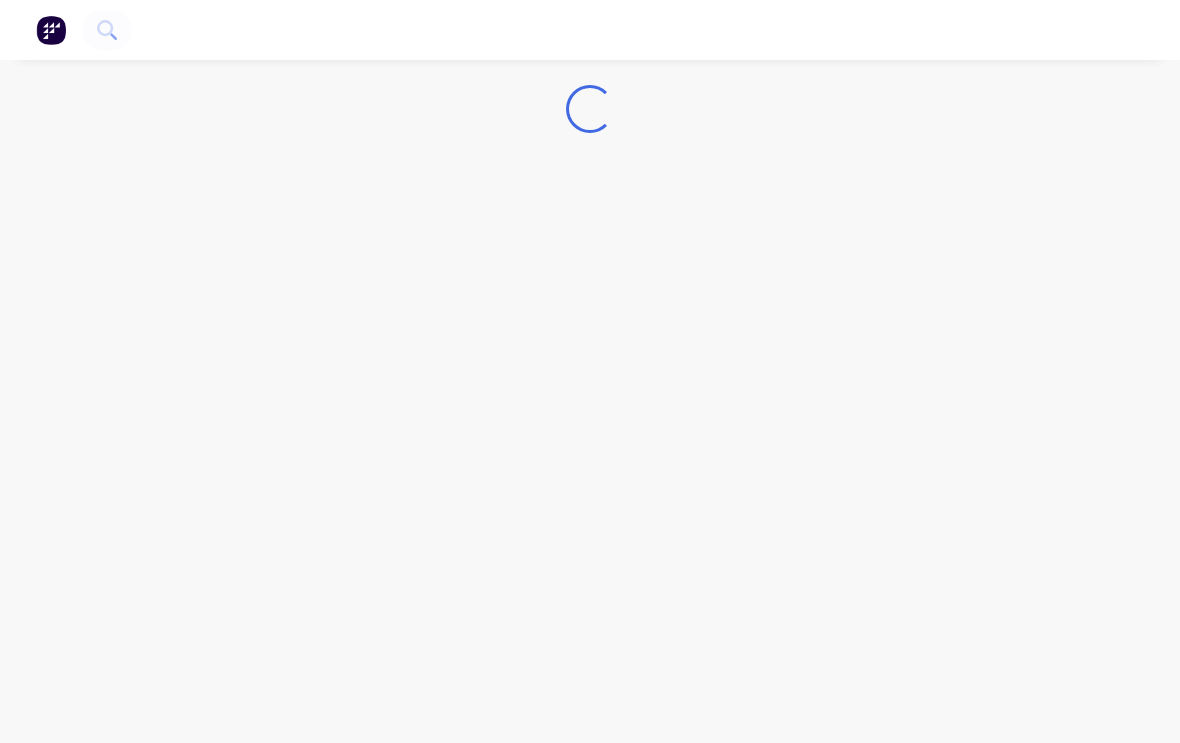 scroll, scrollTop: 0, scrollLeft: 0, axis: both 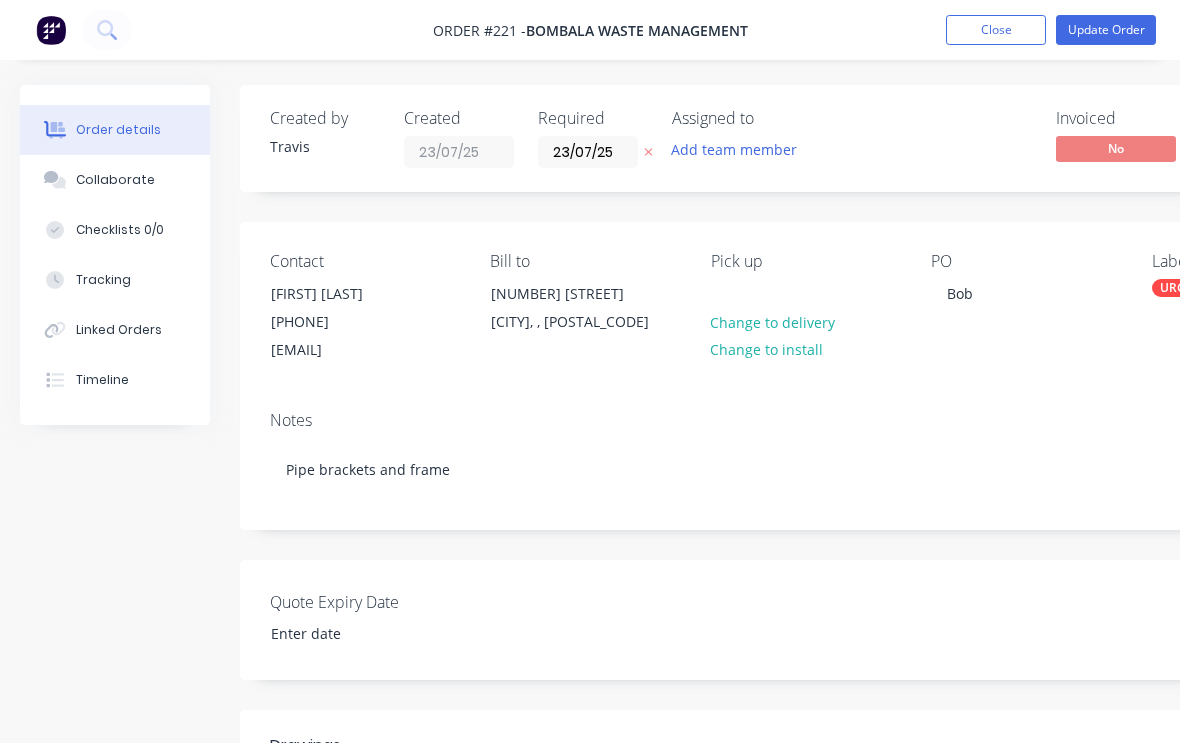 click on "Tracking" at bounding box center (103, 280) 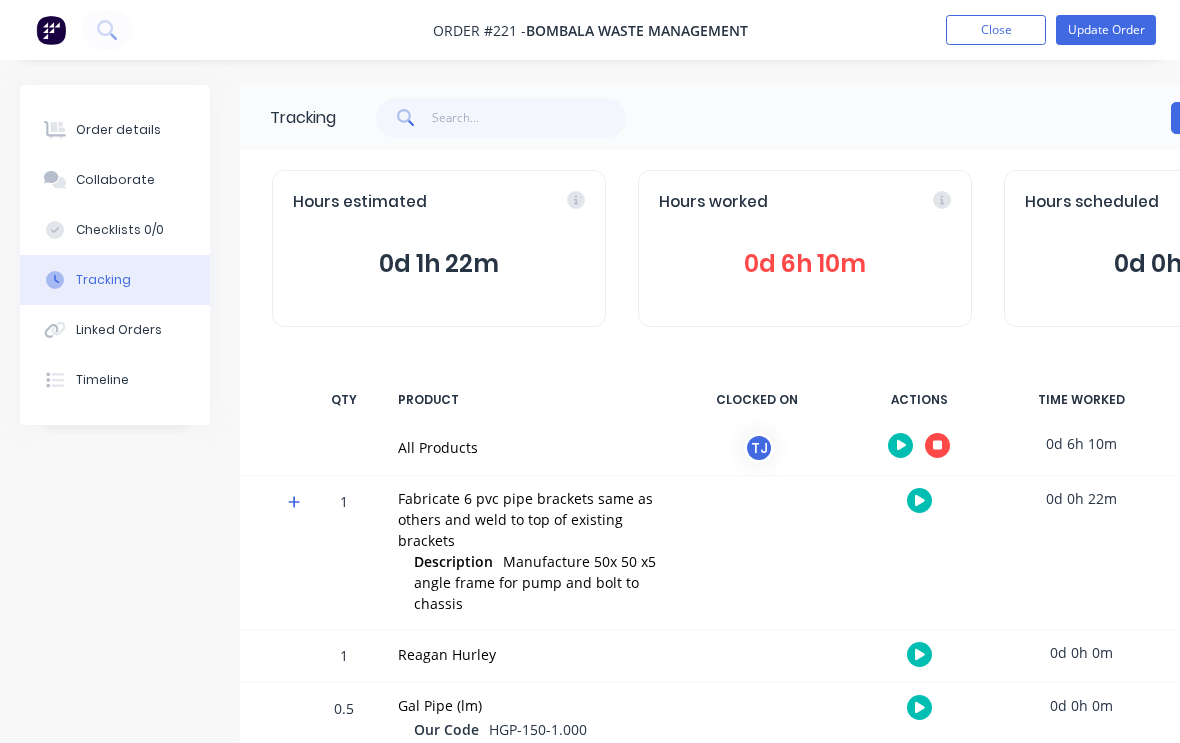 click 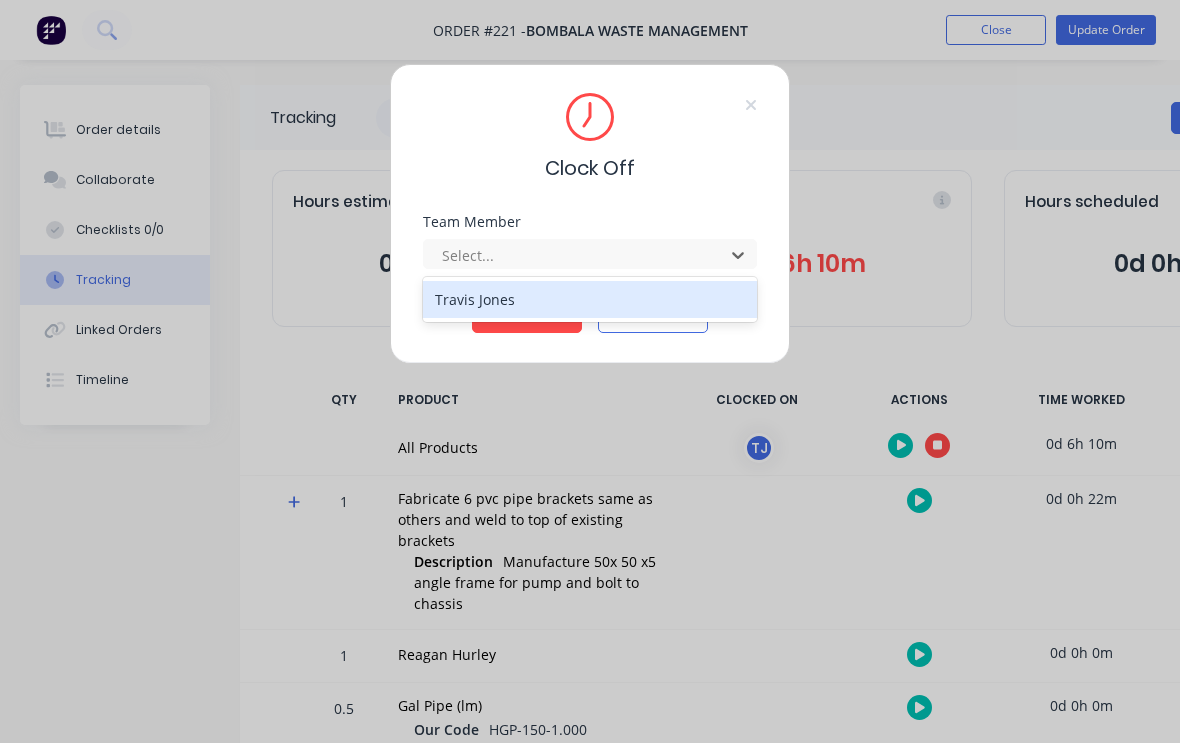 click on "Travis Jones" at bounding box center (590, 299) 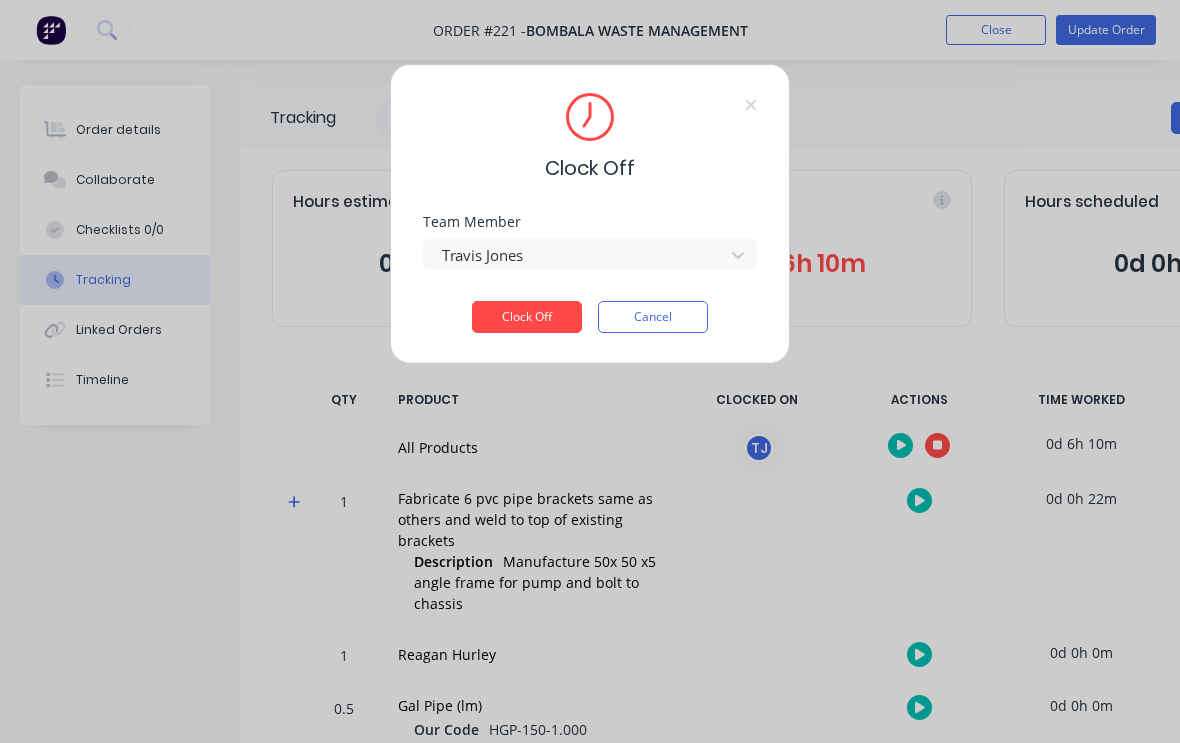 click on "Clock Off" at bounding box center [527, 317] 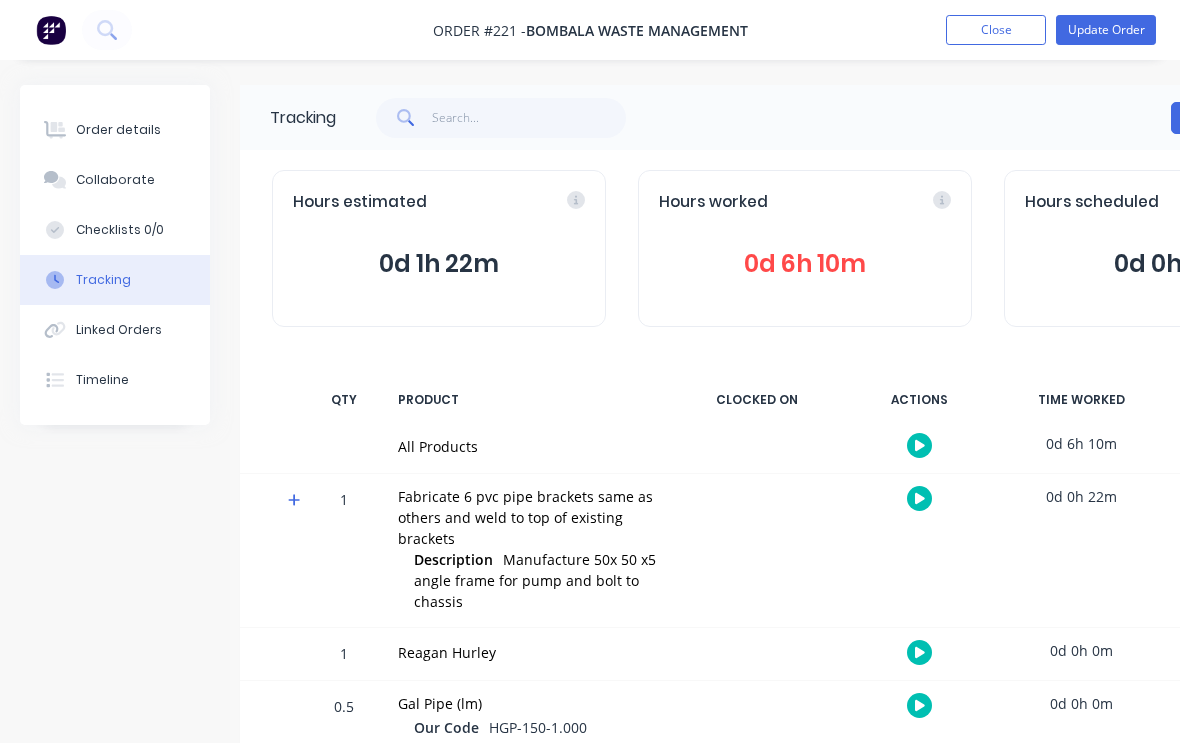 click on "Update Order" at bounding box center (1106, 30) 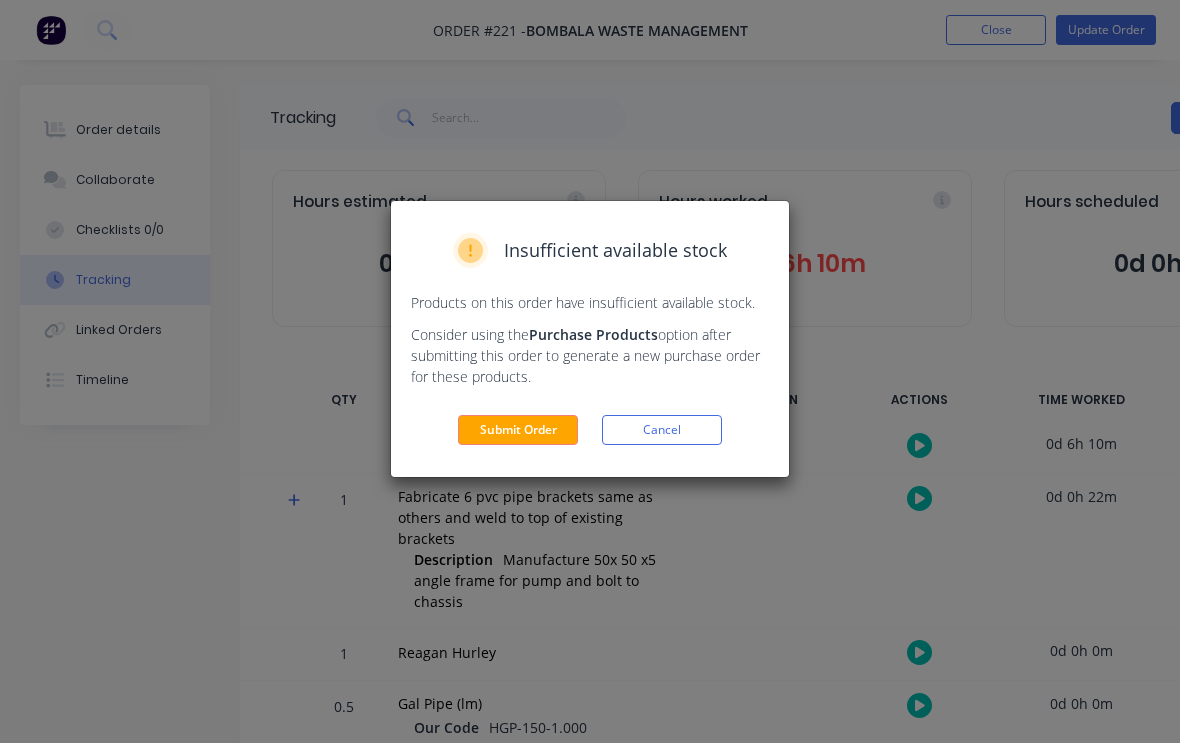 click on "Submit Order" at bounding box center (518, 430) 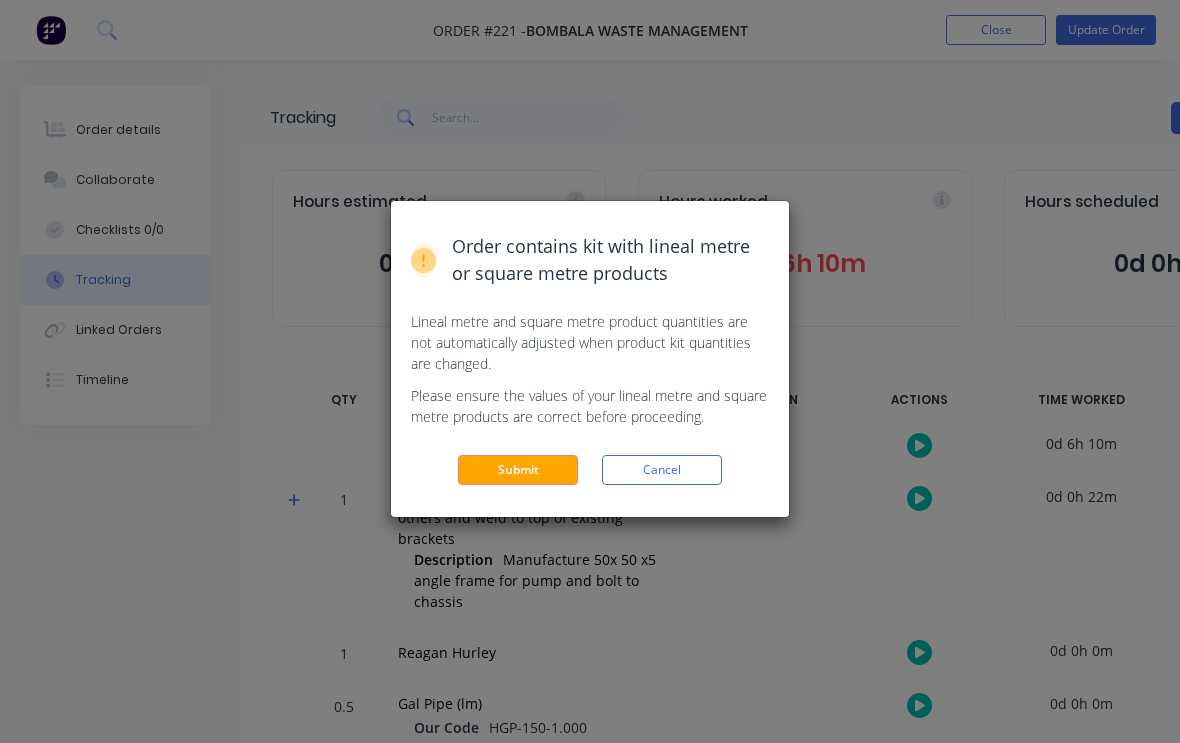 click on "Submit" at bounding box center (518, 470) 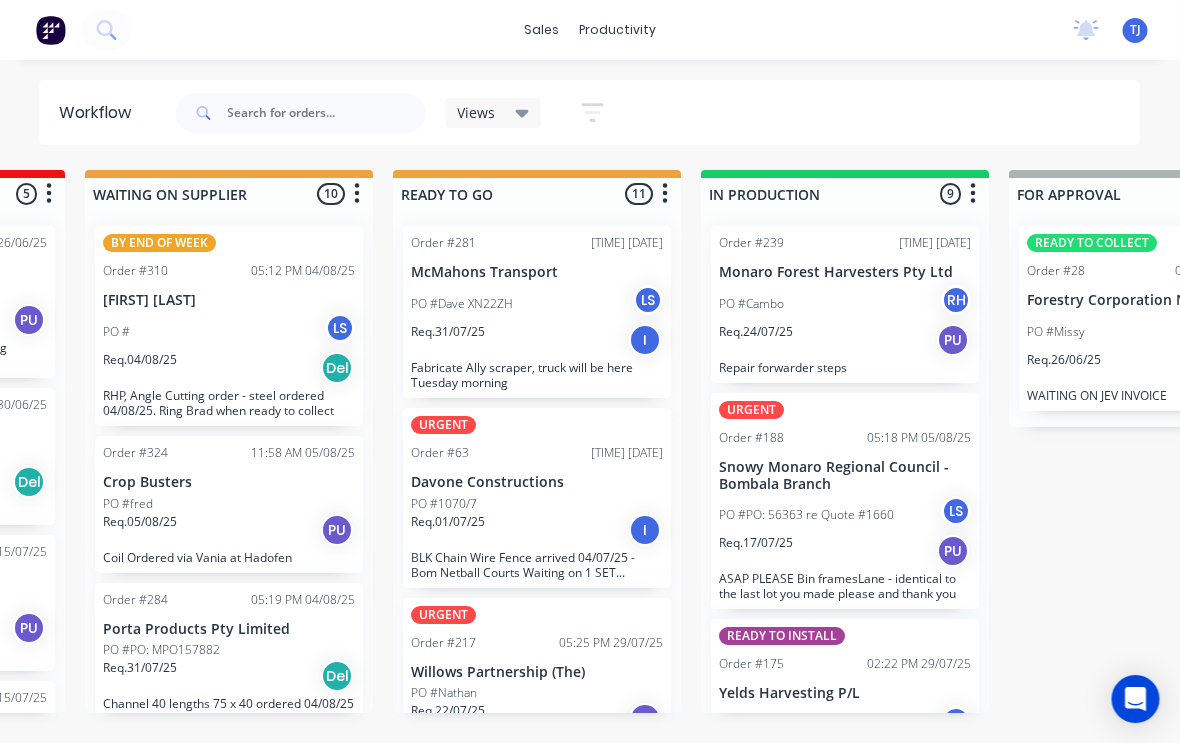 scroll, scrollTop: 0, scrollLeft: 572, axis: horizontal 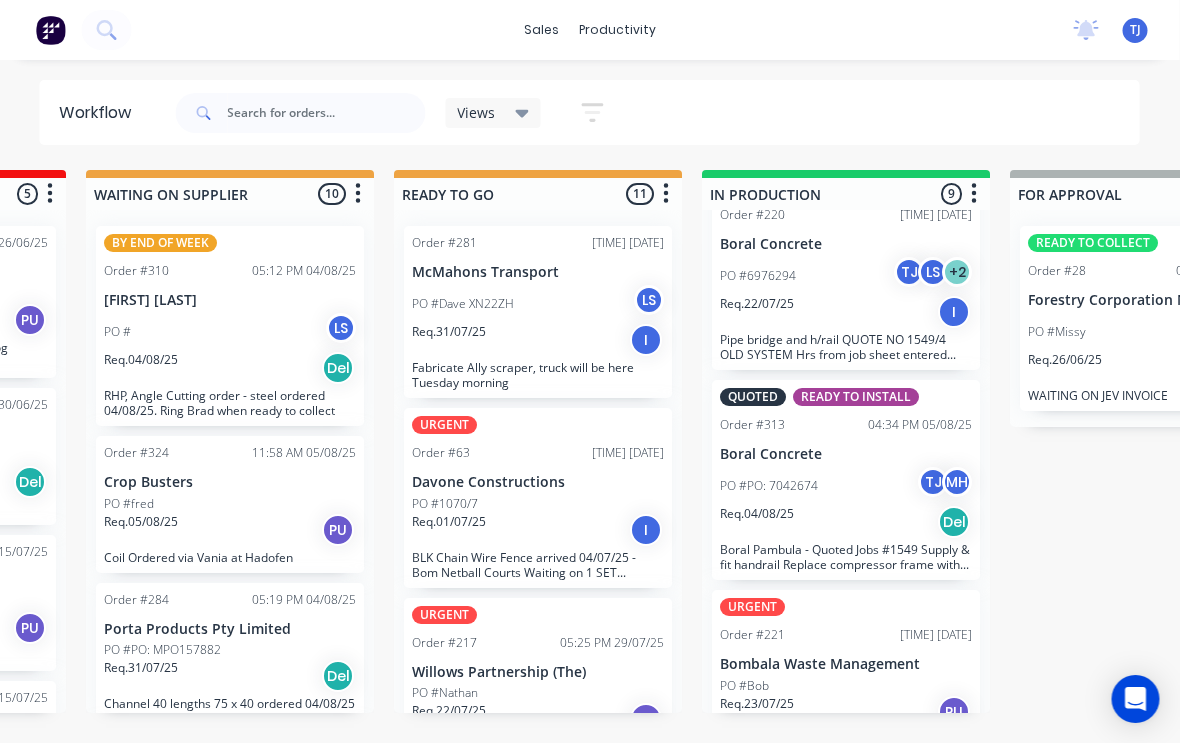 click on "PO #Bob" at bounding box center (847, 686) 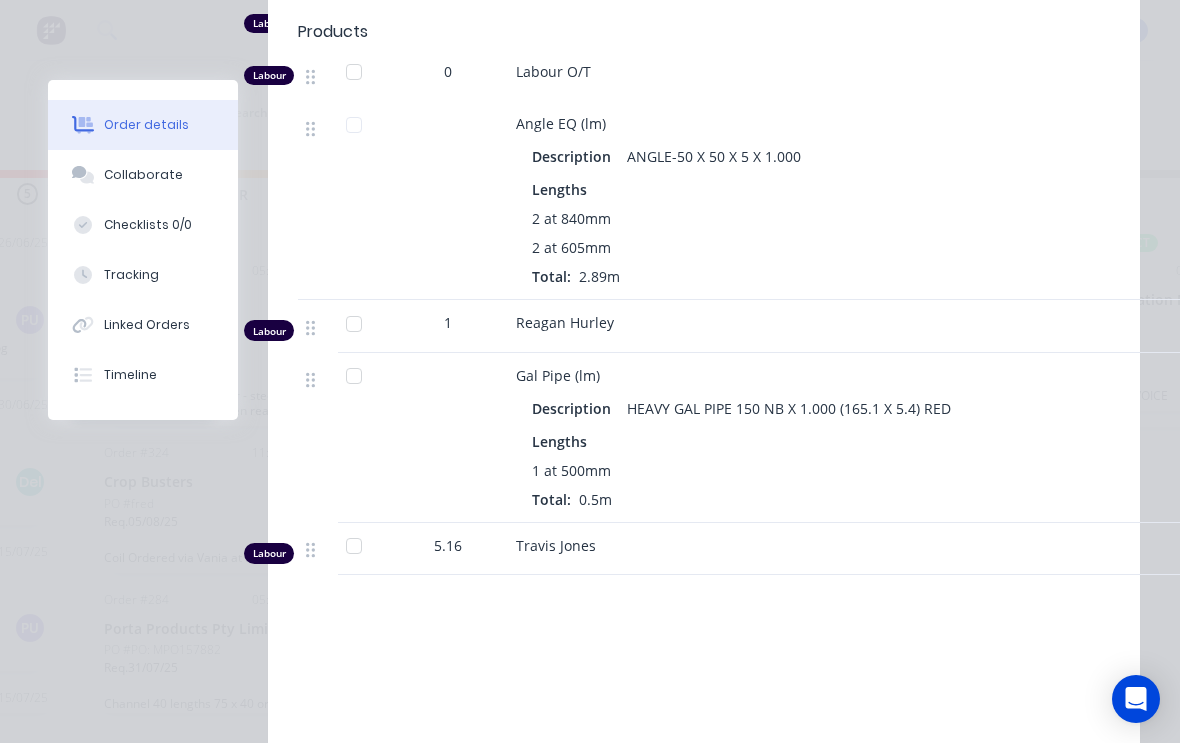 scroll, scrollTop: 897, scrollLeft: 0, axis: vertical 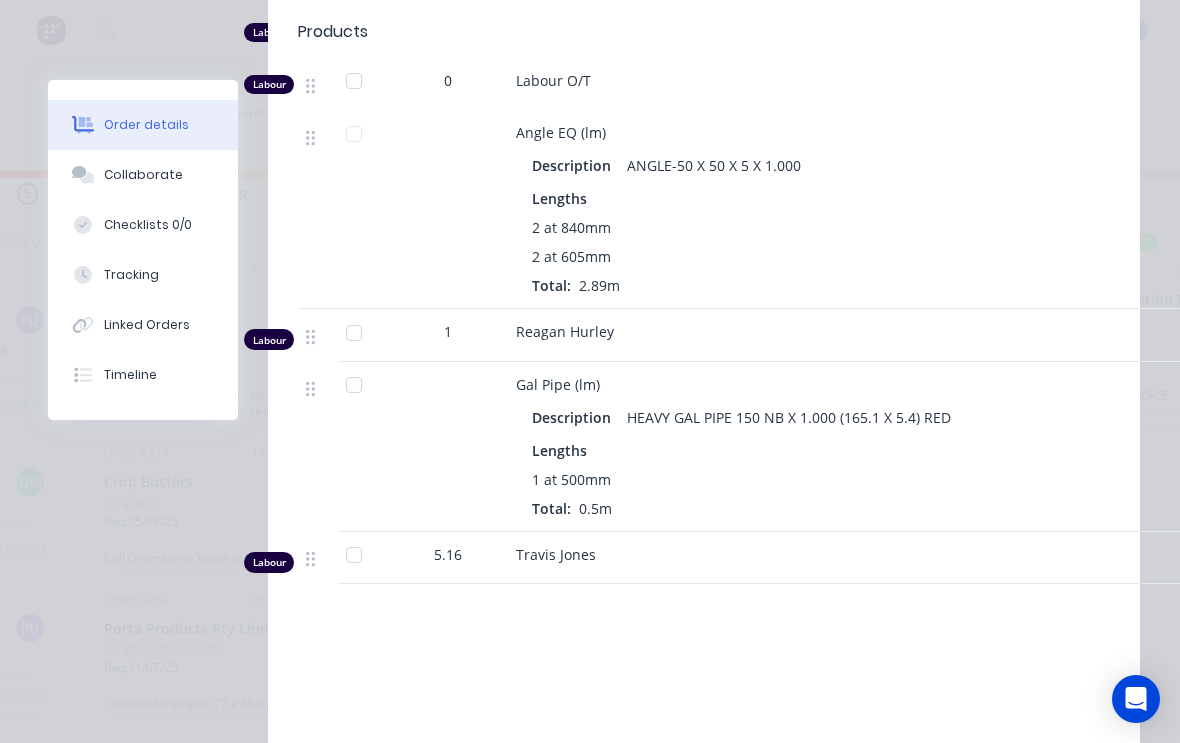 click on "Tracking" at bounding box center (143, 275) 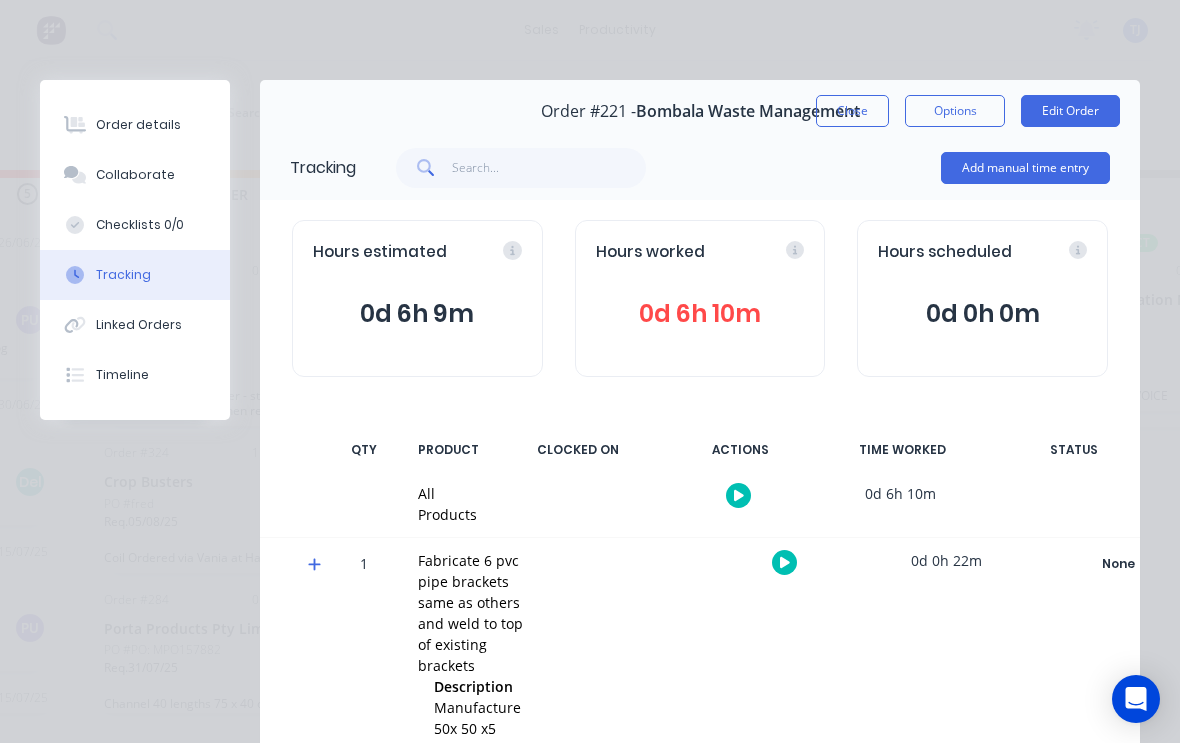 click on "Close" at bounding box center [852, 111] 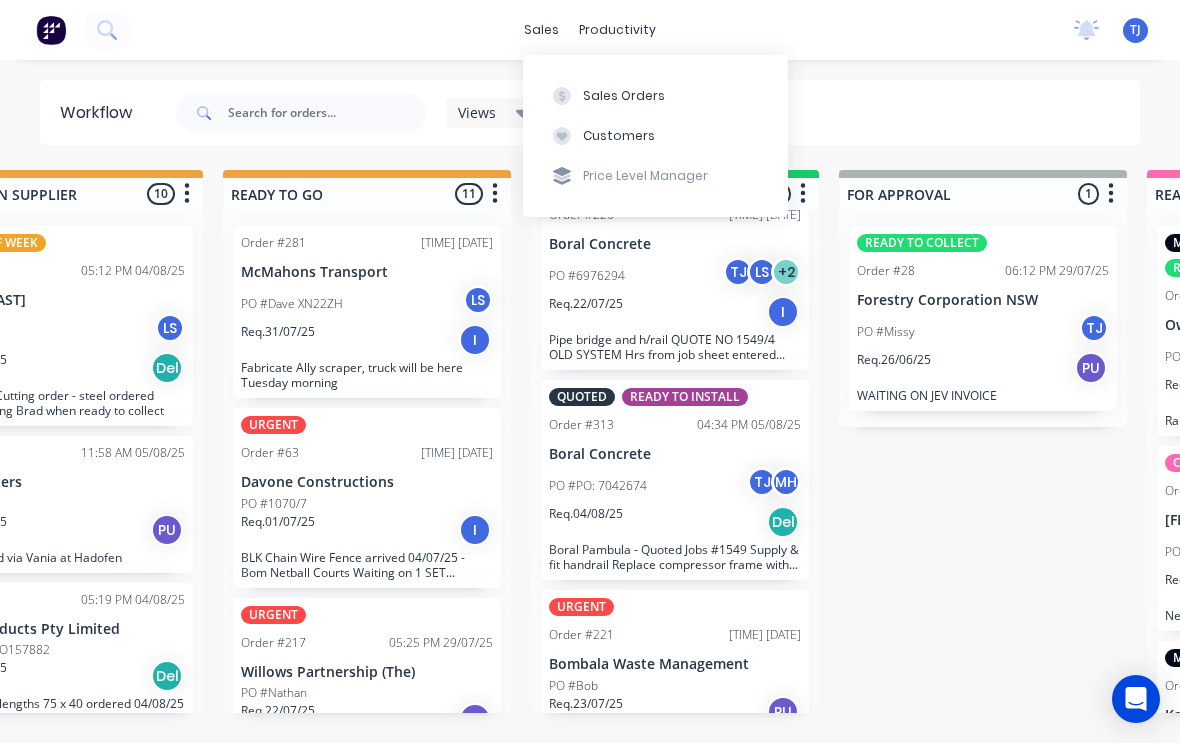 scroll, scrollTop: 0, scrollLeft: 747, axis: horizontal 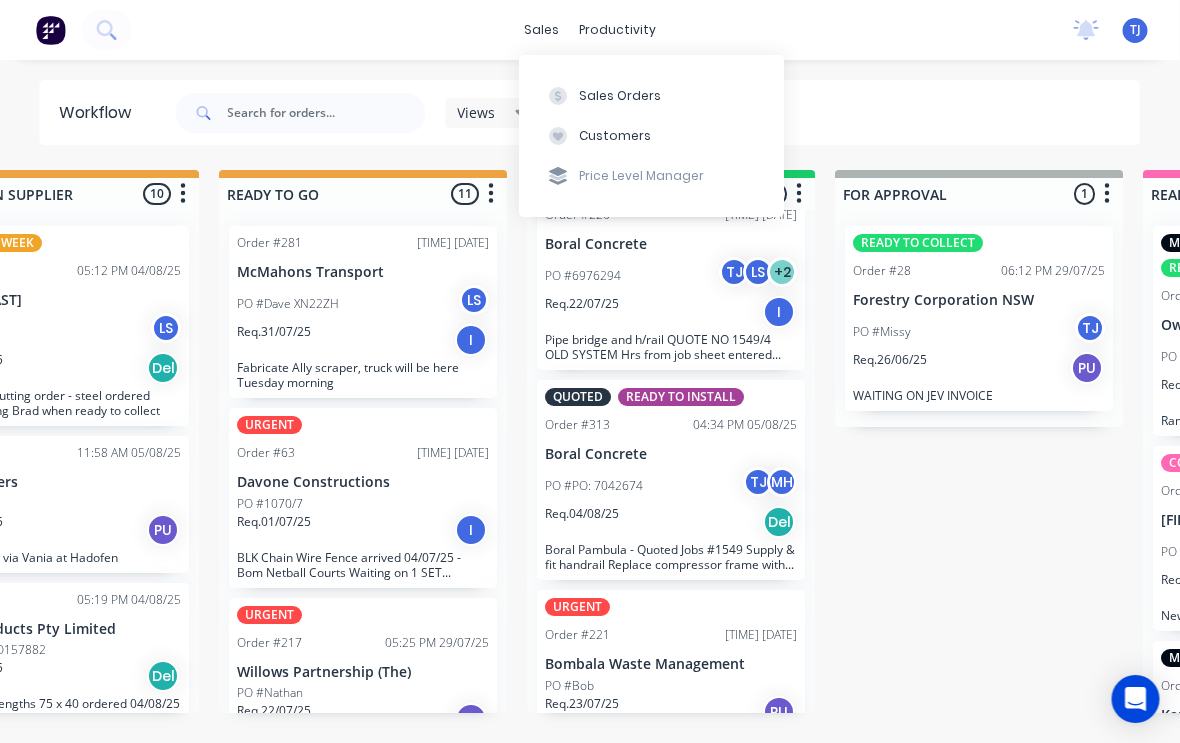 click on "QUOTES TO DO 0 Submitted 5 Order #35 04:00 PM 26/06/25 Angus Hobson PO # Req. 31/07/25 PU Make short sides for ute tray with Dog attached. Order #44 07:07 AM 30/06/25 Clay Clear PO # Req. 31/07/25 Del Hire electric scissor lift Order #70 08:00 AM 15/07/25 Murdoch Bibbenluke PO # Req. 02/07/25 PU Boom spray axles Order #109 08:00 AM 15/07/25 Andrew Jones PO # Req. 08/07/25 PU Aluminium Plate to be ordered QUOTED Order #326 10:11 AM 06/08/25 Porta Products Pty Limited PO #re: Quote # 1621
Purchase Order Number: 7000922 Req. 05/08/25 PU Mast and diff housing WAITING ON SUPPLIER 10 BY END OF WEEK Order #310 05:12 PM 04/08/25 Brad Ingram PO # LS Req. 04/08/25 Del RHP, Angle Cutting order - steel ordered 04/08/25. Ring Brad when ready to collect Order #324 11:58 AM 05/08/25 Crop Busters PO #fred Req. 05/08/25 PU Coil Ordered via Vania at Hadofen Order #284 05:19 PM 04/08/25 Porta Products Pty Limited PO #PO:  MPO157882 Req. 31/07/25 Del Channel 40 lengths 75 x 40 ordered 04/08/25 Order #300 03:41 PM 04/08/25 Req. I" at bounding box center [760, 441] 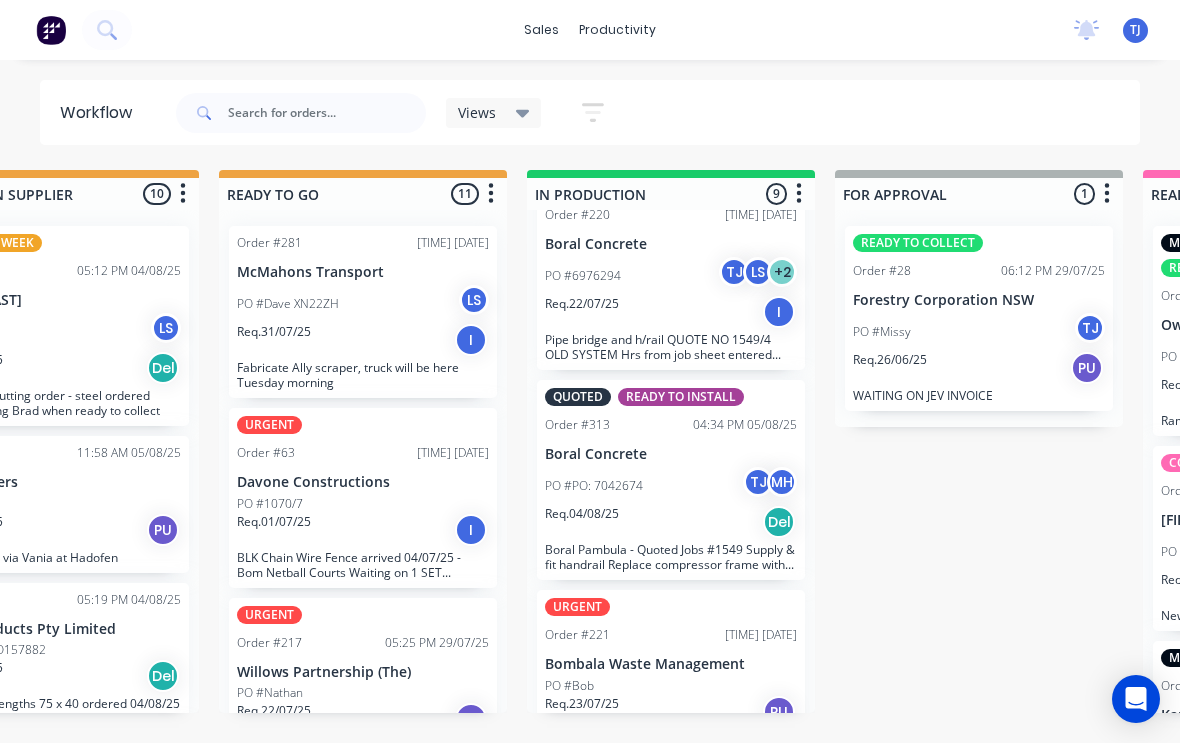 click on "sales productivity sales Sales Orders Customers Price Level Manager productivity Workflow Planner Delivery Scheduling Timesheets No new notifications Mark all as read You have no notifications TJ MCH Welding & Engineering Pty ... Travis Jones Standard User (No Pricing) Profile Sign out" at bounding box center [590, 30] 